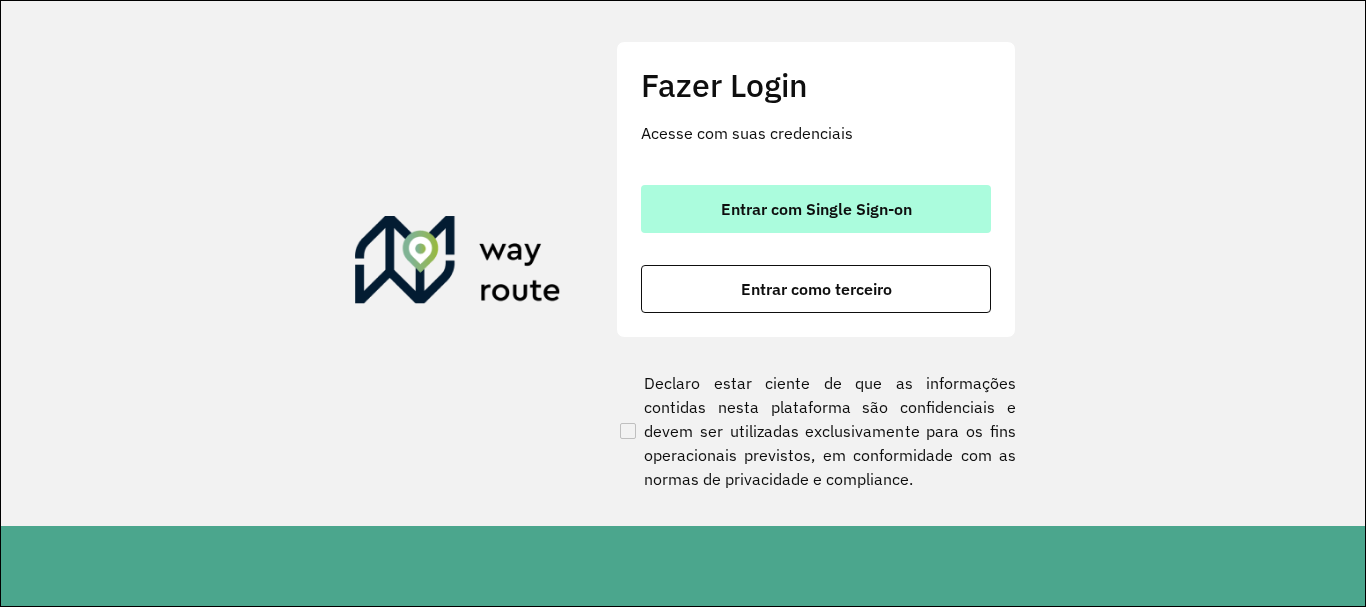 scroll, scrollTop: 0, scrollLeft: 0, axis: both 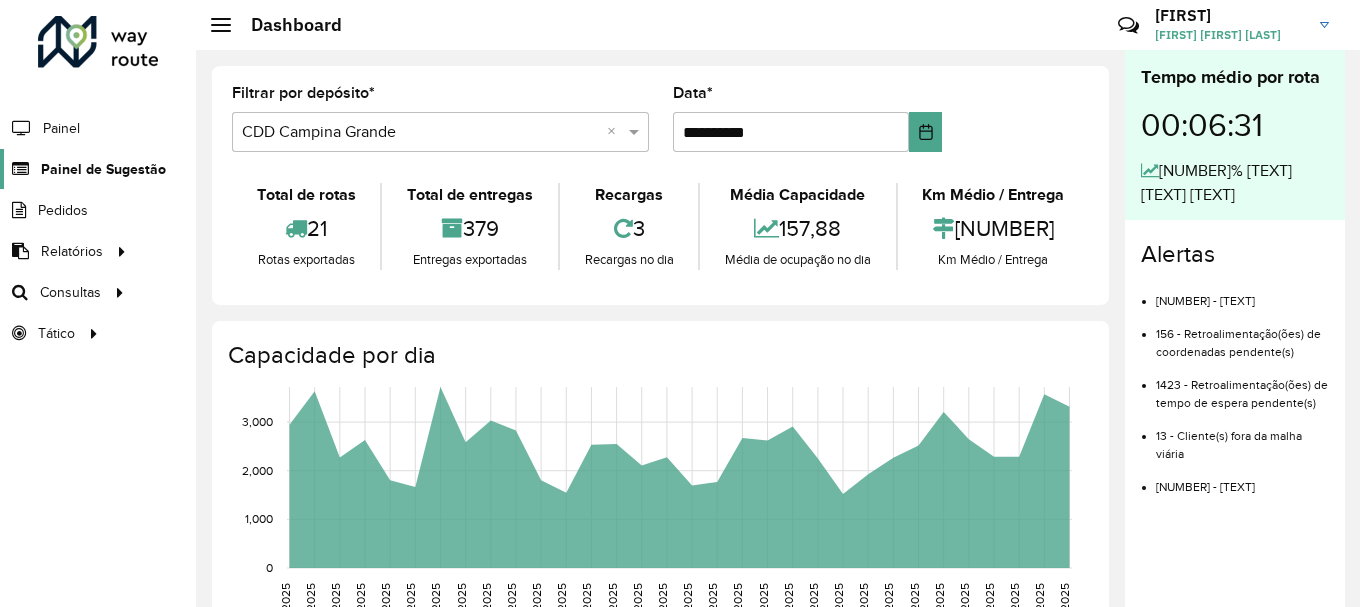click on "Painel de Sugestão" 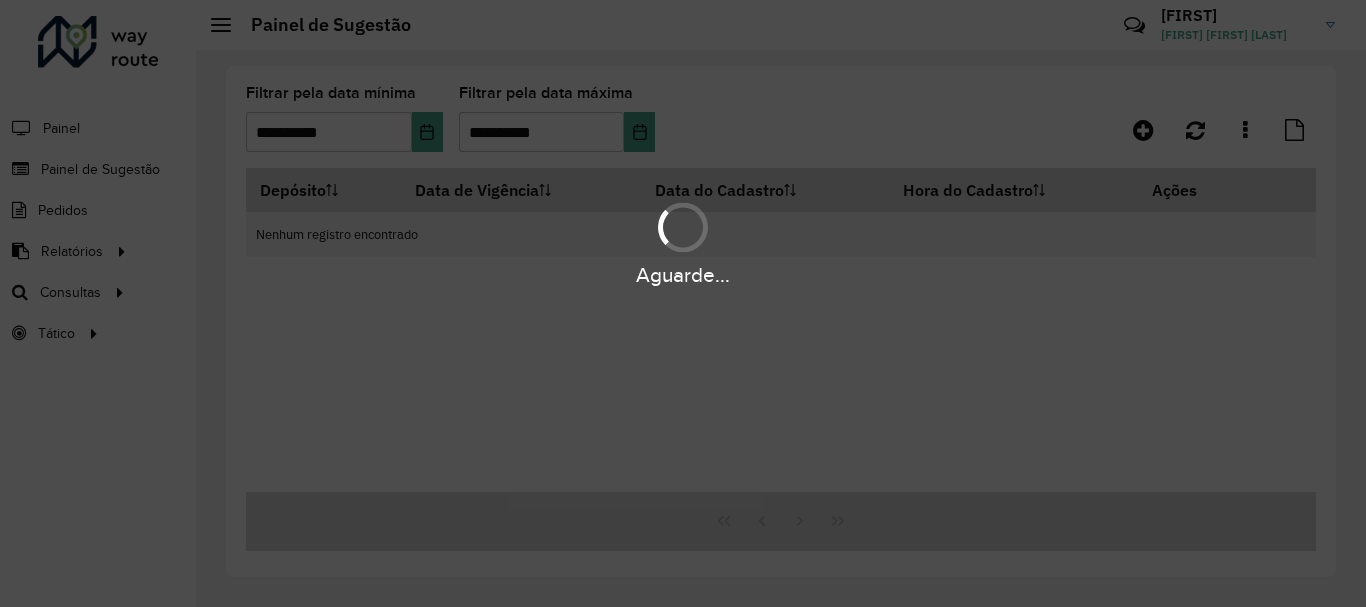 click on "**********" at bounding box center [683, 303] 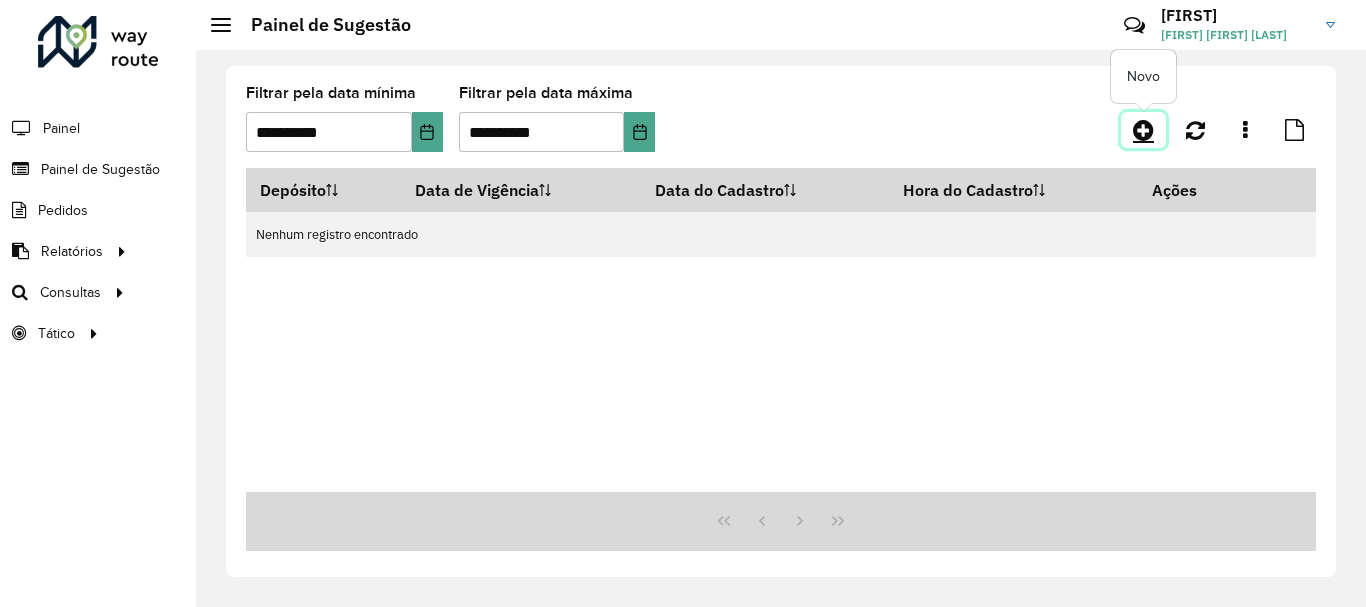 click 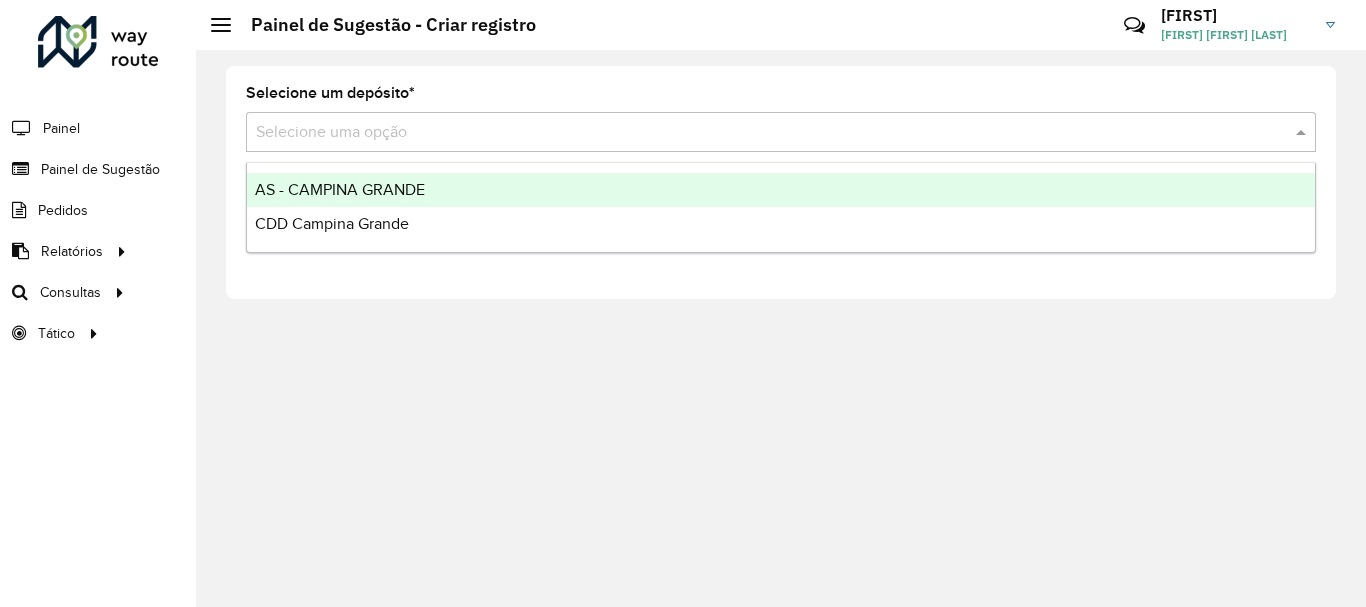 click at bounding box center [761, 133] 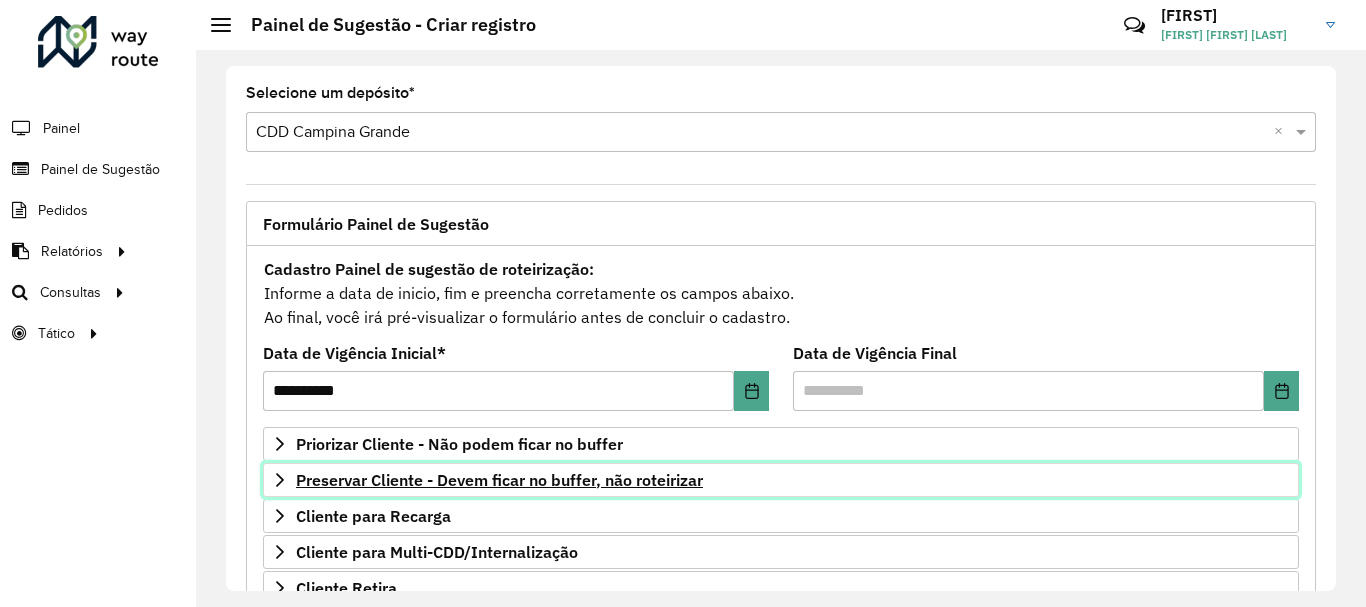 click on "Preservar Cliente - Devem ficar no buffer, não roteirizar" at bounding box center [499, 480] 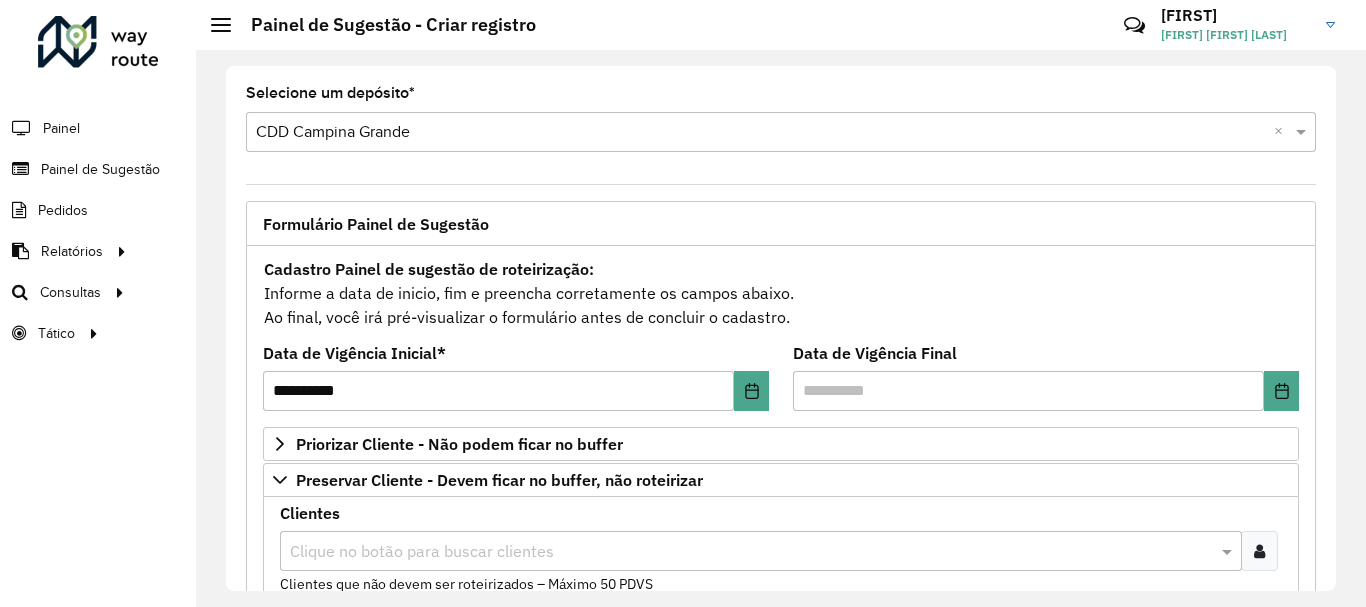 click on "Clique no botão para buscar clientes" at bounding box center (761, 551) 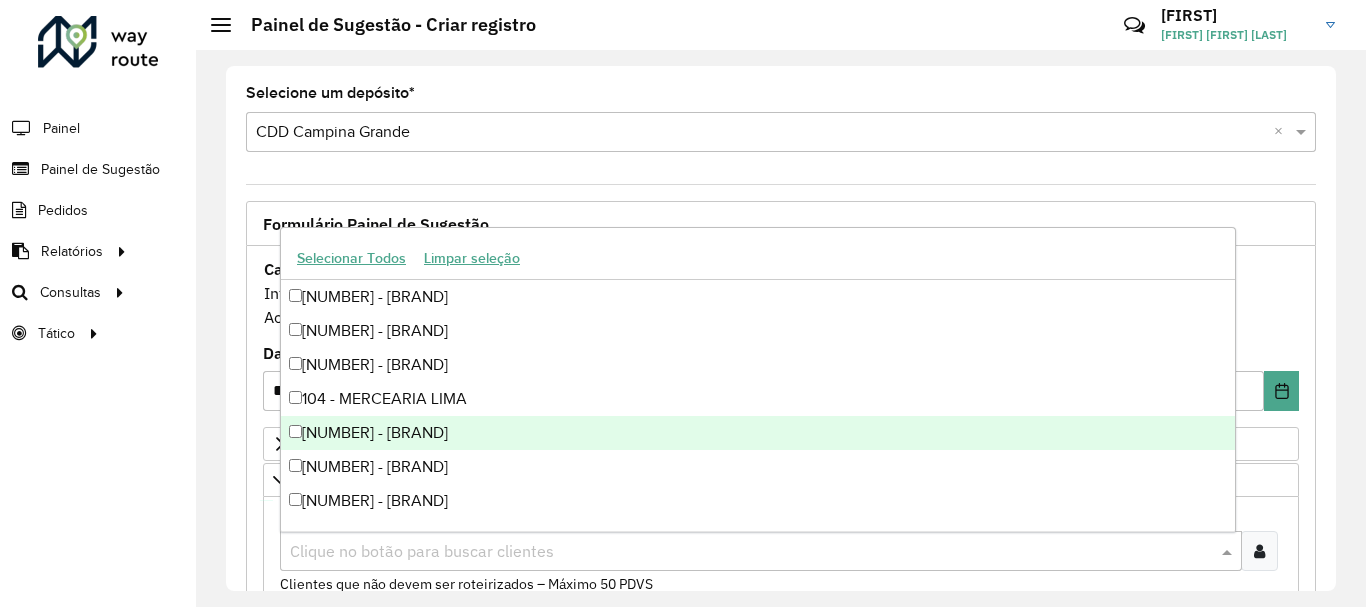 paste on "*********" 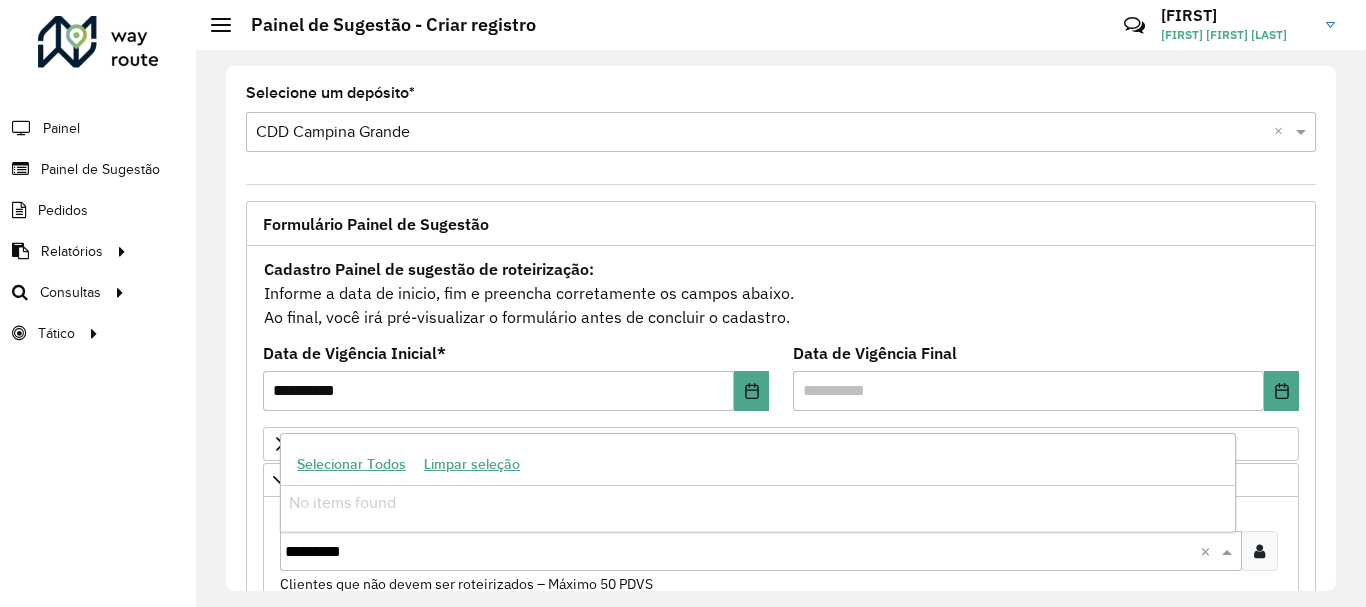 drag, startPoint x: 407, startPoint y: 545, endPoint x: 328, endPoint y: 542, distance: 79.05694 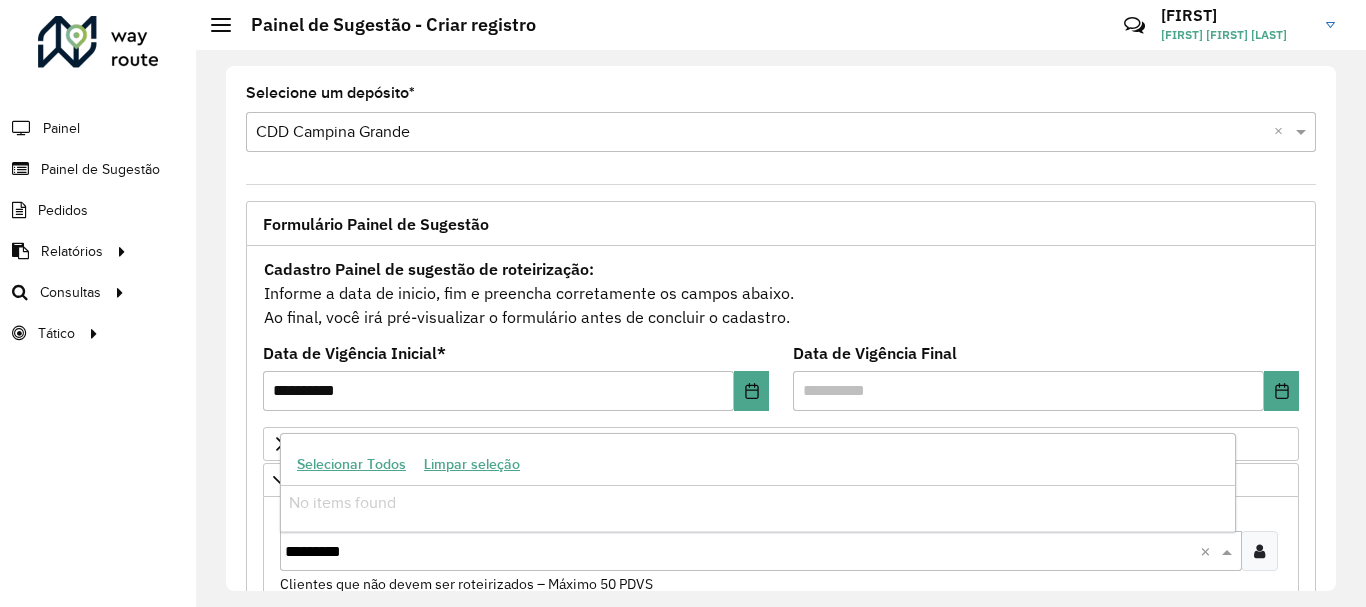 type on "****" 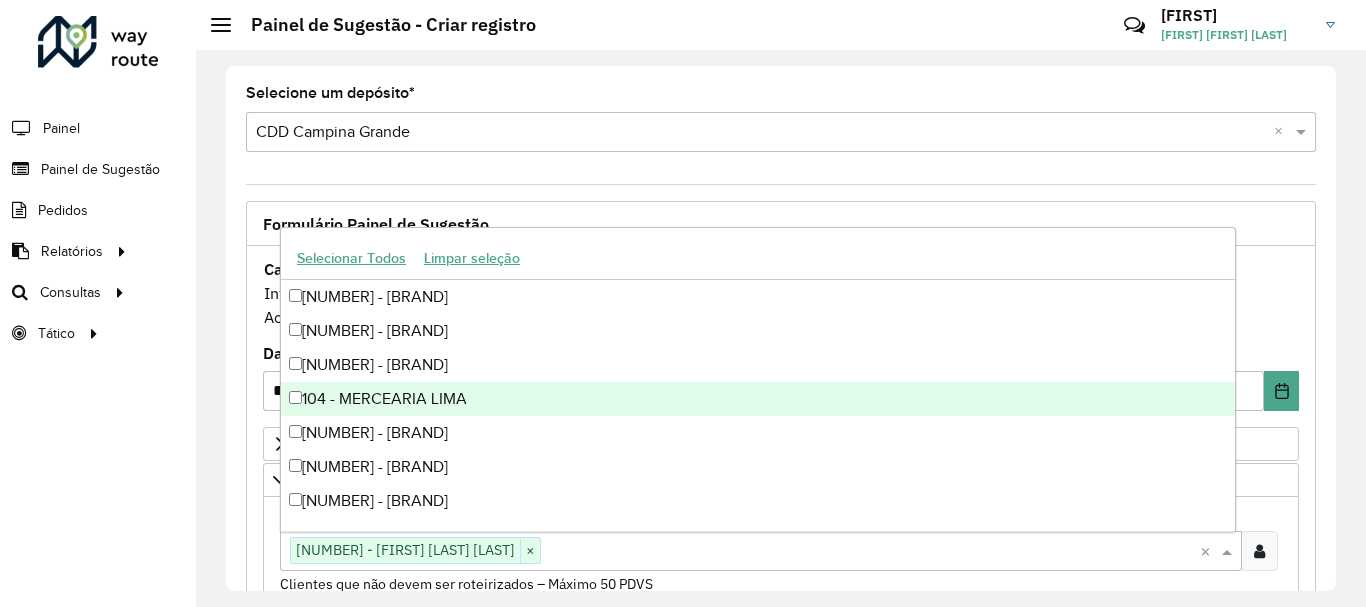 paste on "****" 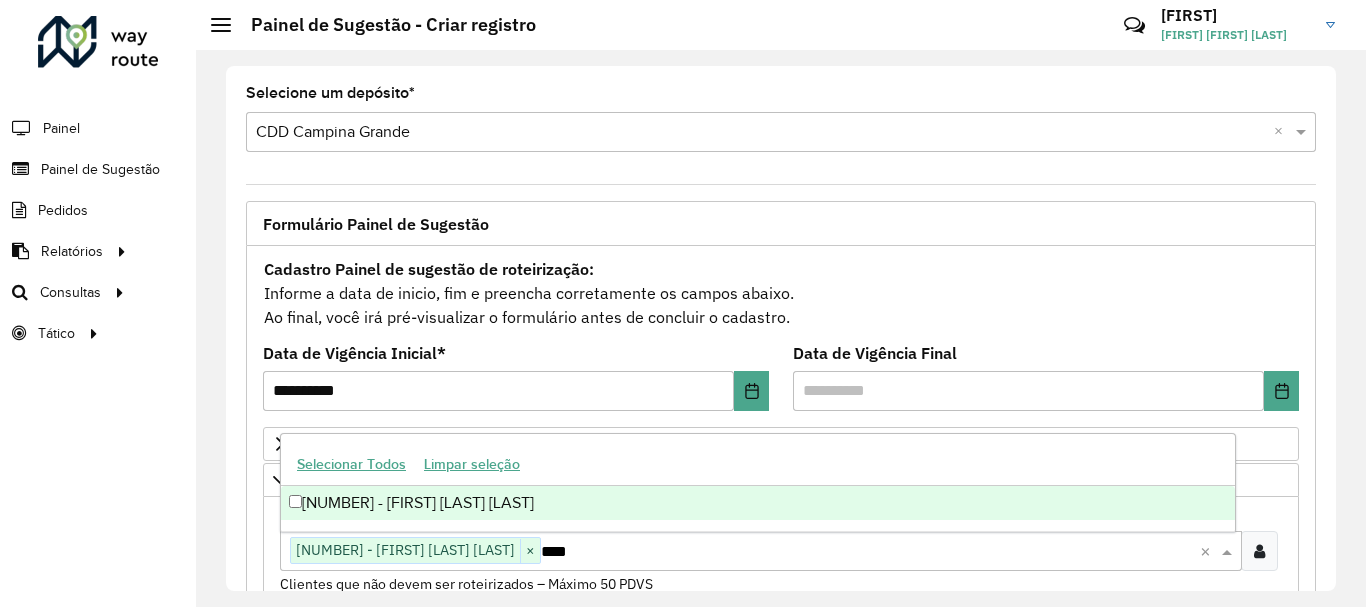 type 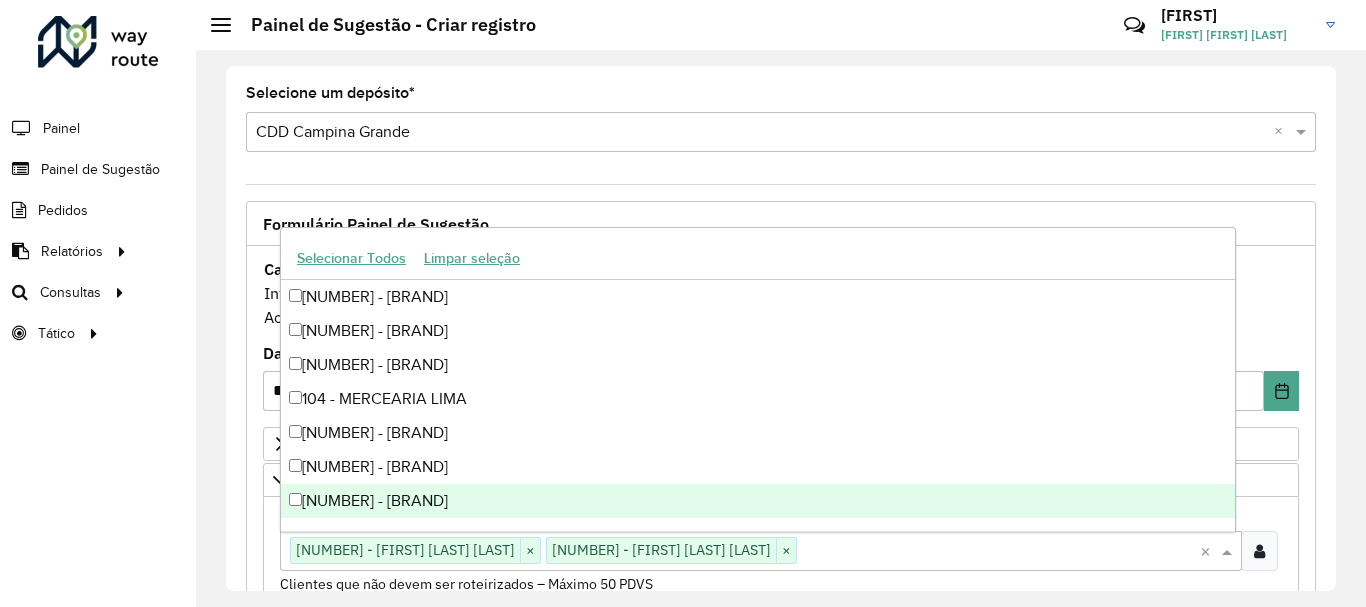 scroll, scrollTop: 600, scrollLeft: 0, axis: vertical 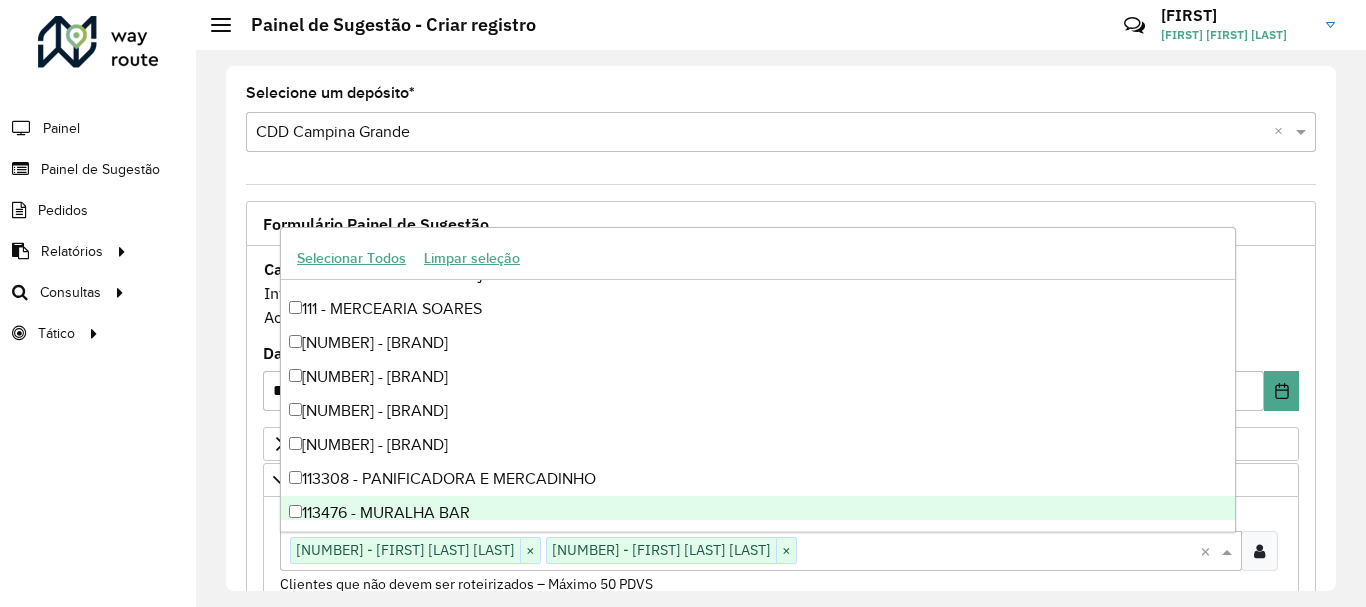 click at bounding box center (998, 552) 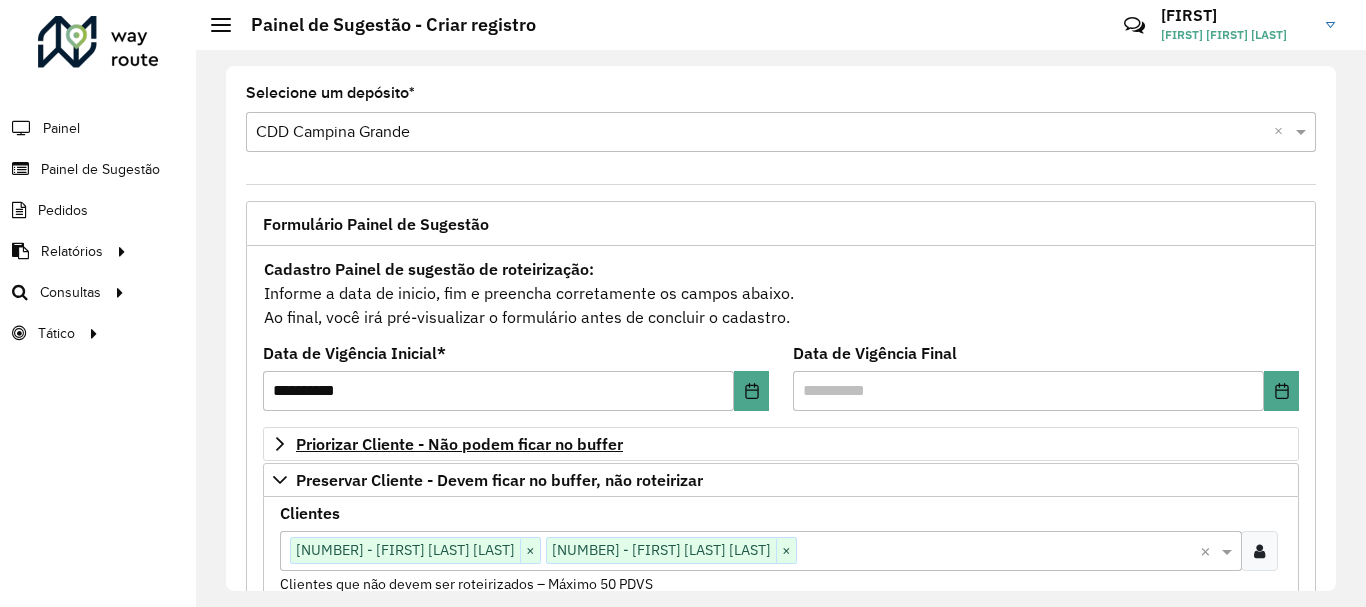 scroll, scrollTop: 200, scrollLeft: 0, axis: vertical 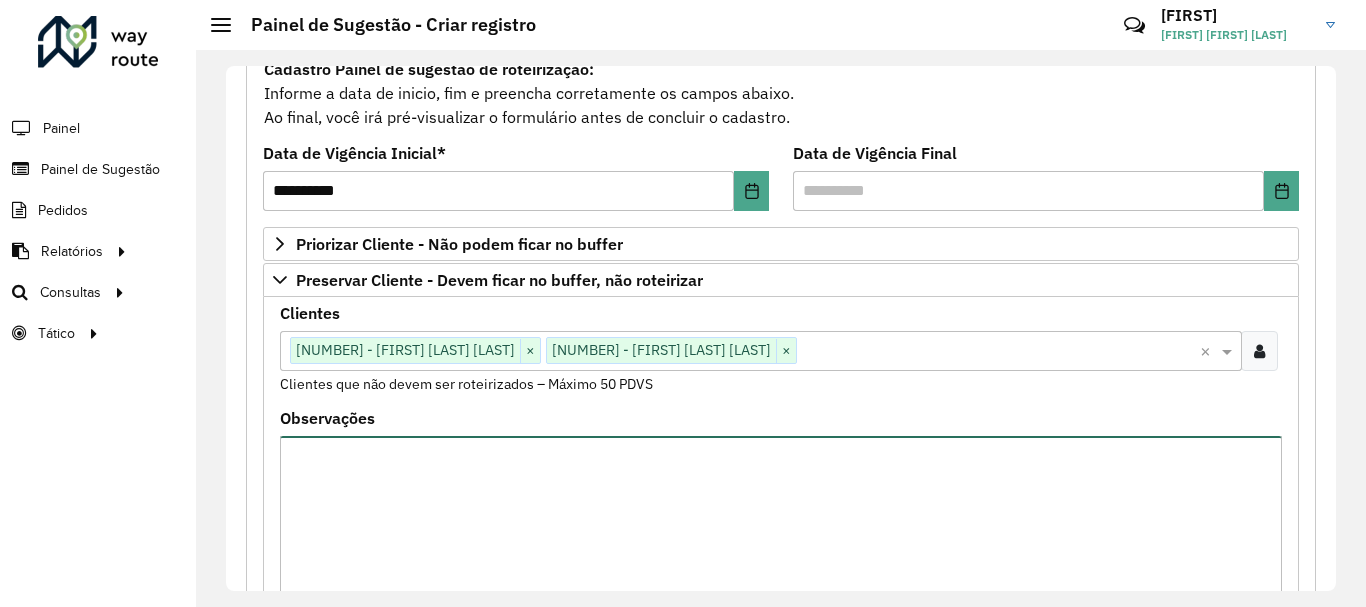 click on "Observações" at bounding box center (781, 520) 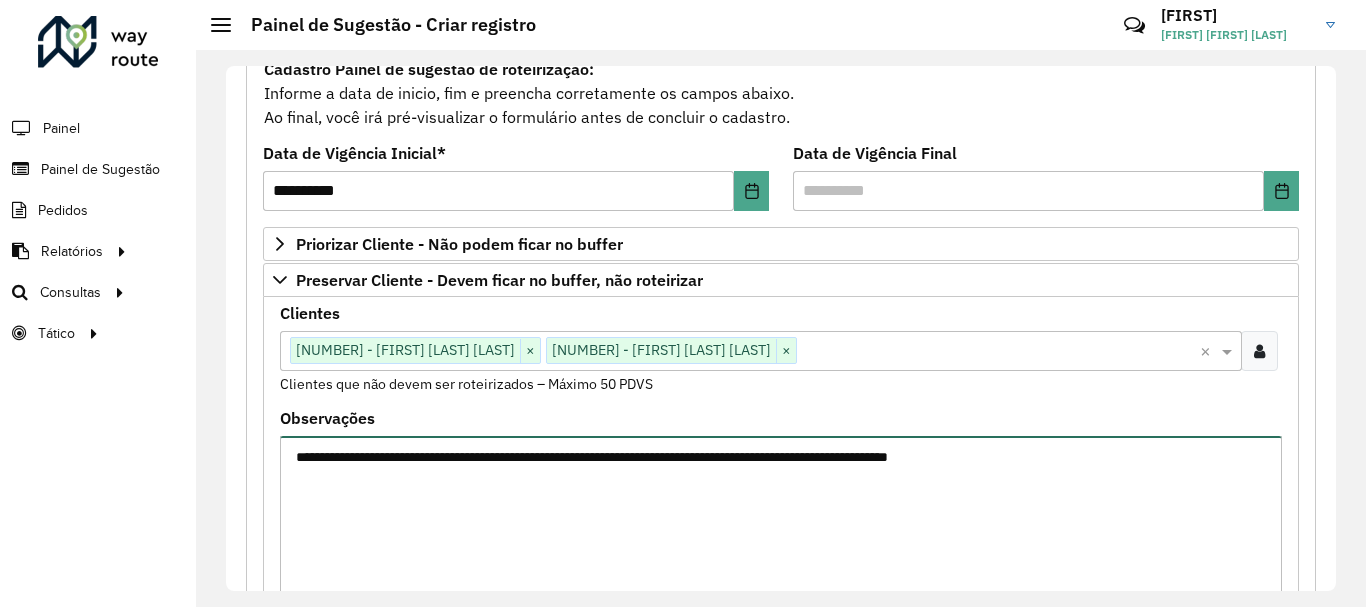 type on "**********" 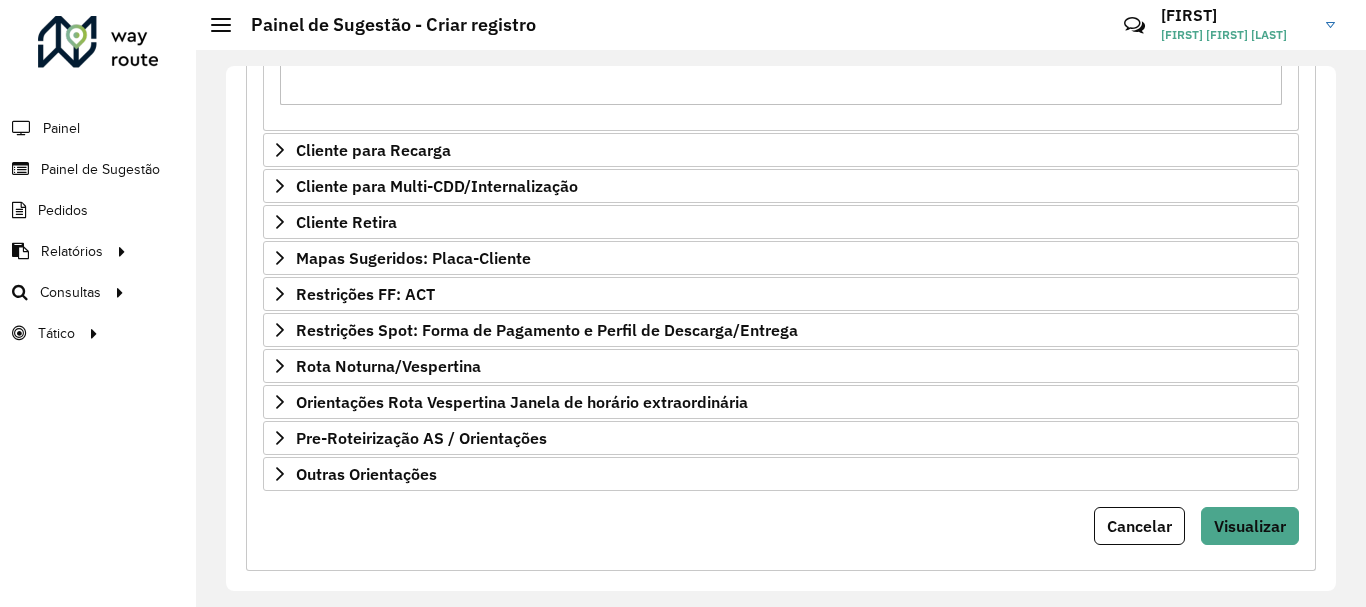 click on "**********" 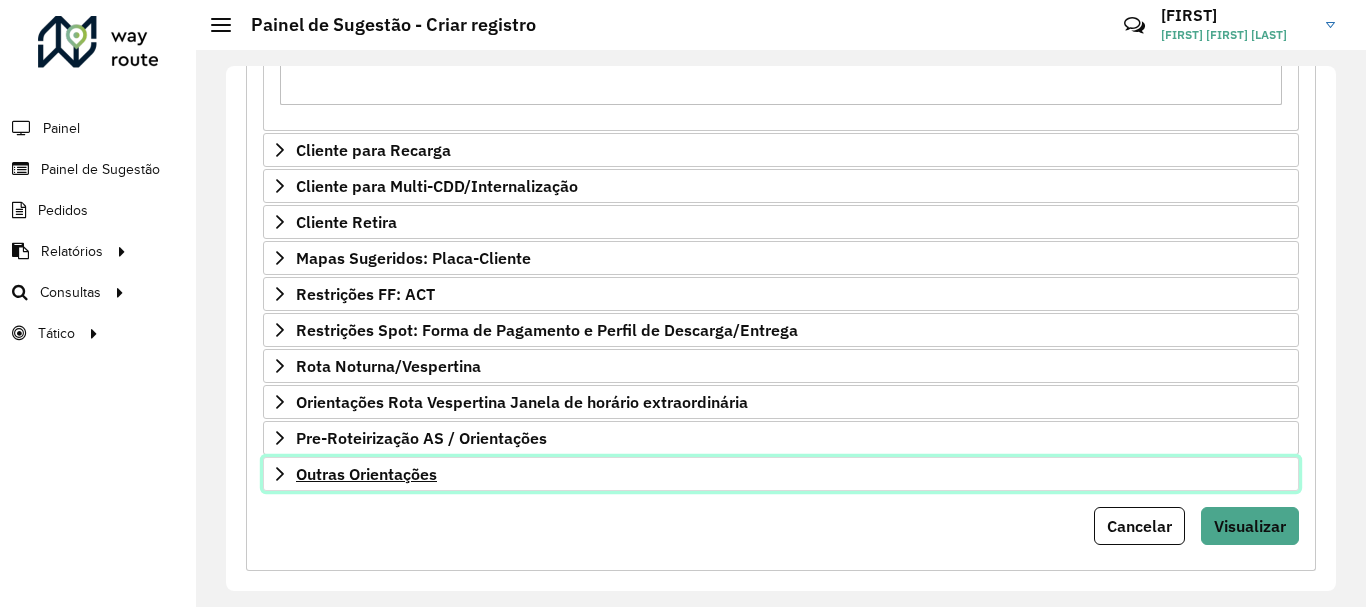 click on "Outras Orientações" at bounding box center [781, 474] 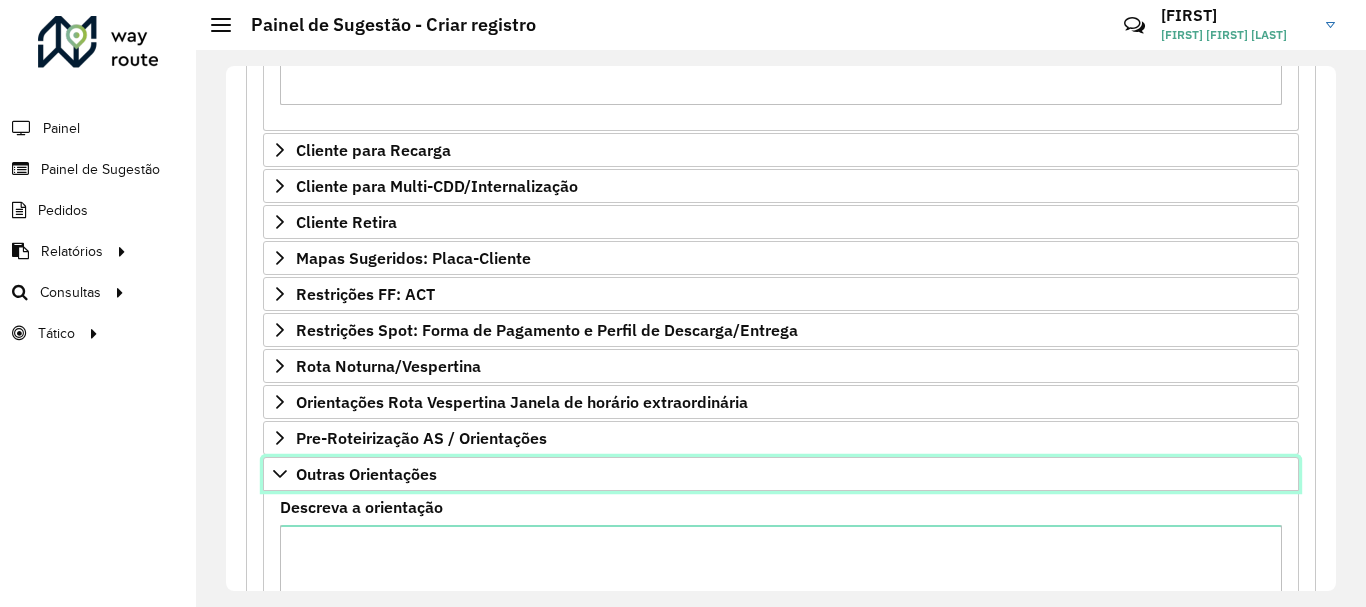 scroll, scrollTop: 953, scrollLeft: 0, axis: vertical 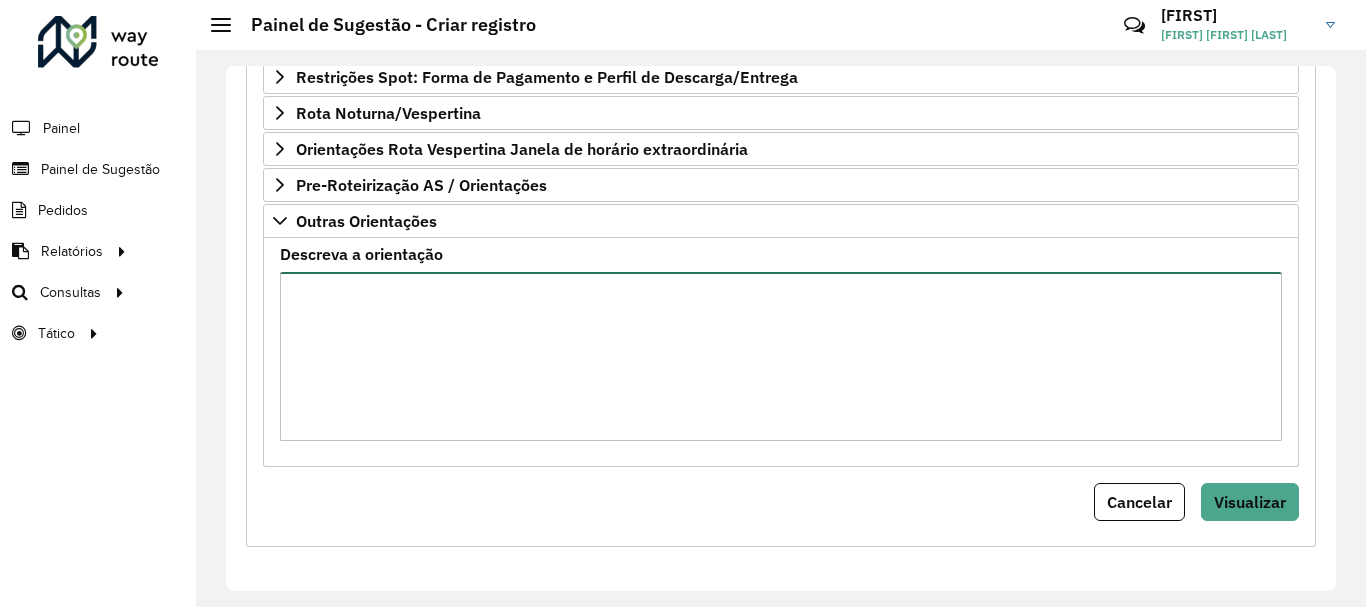 click on "Descreva a orientação" at bounding box center [781, 356] 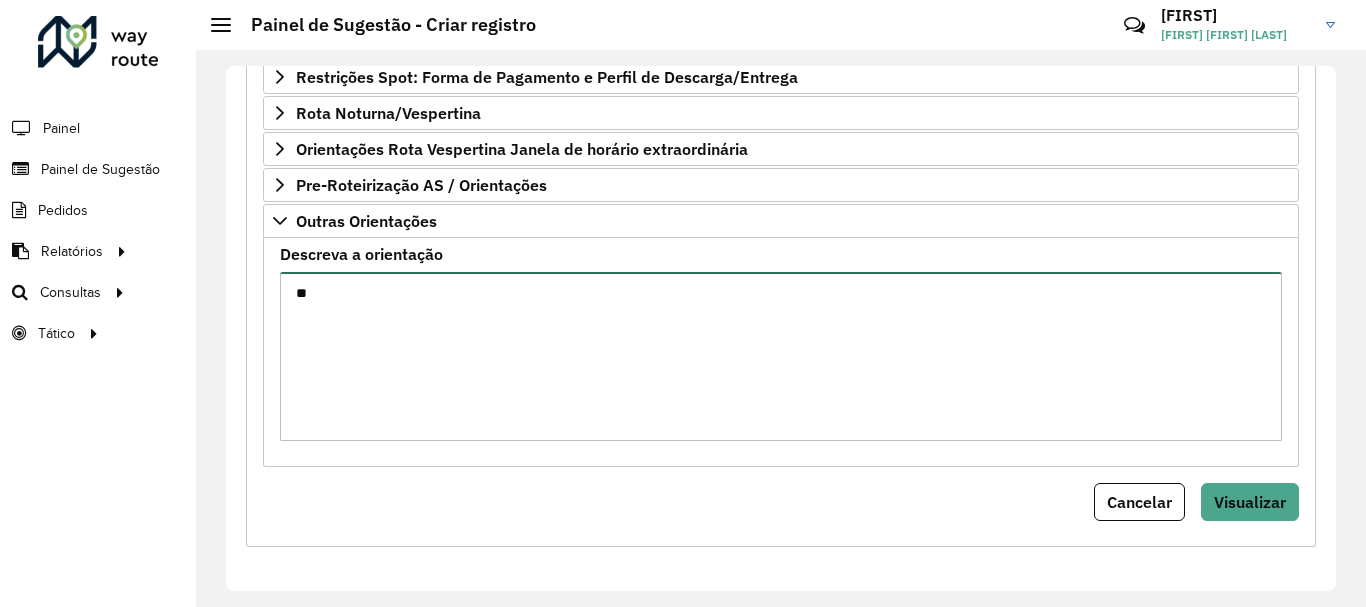 type on "*" 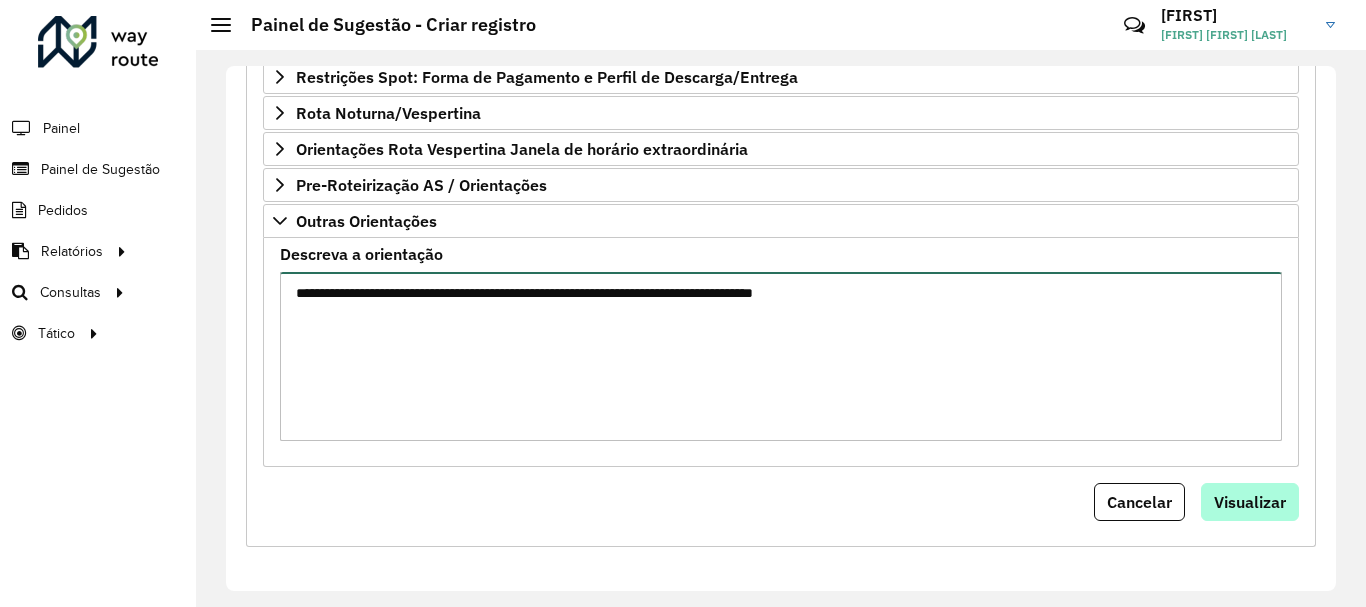 type on "**********" 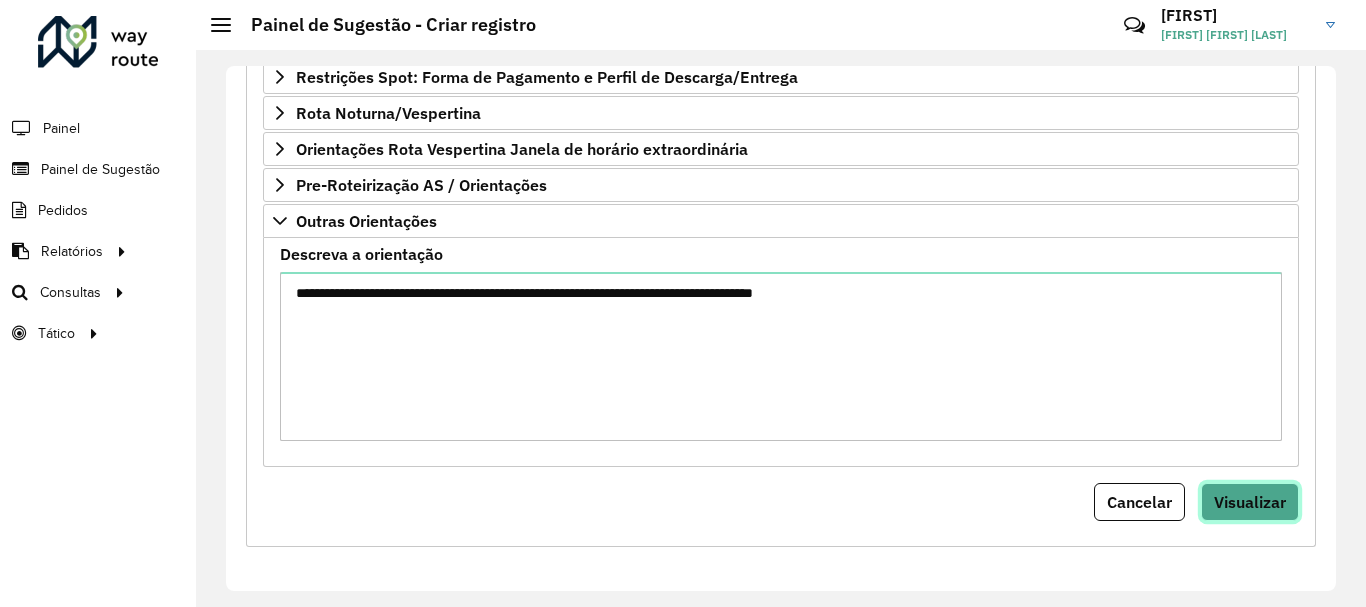 click on "Visualizar" at bounding box center [1250, 502] 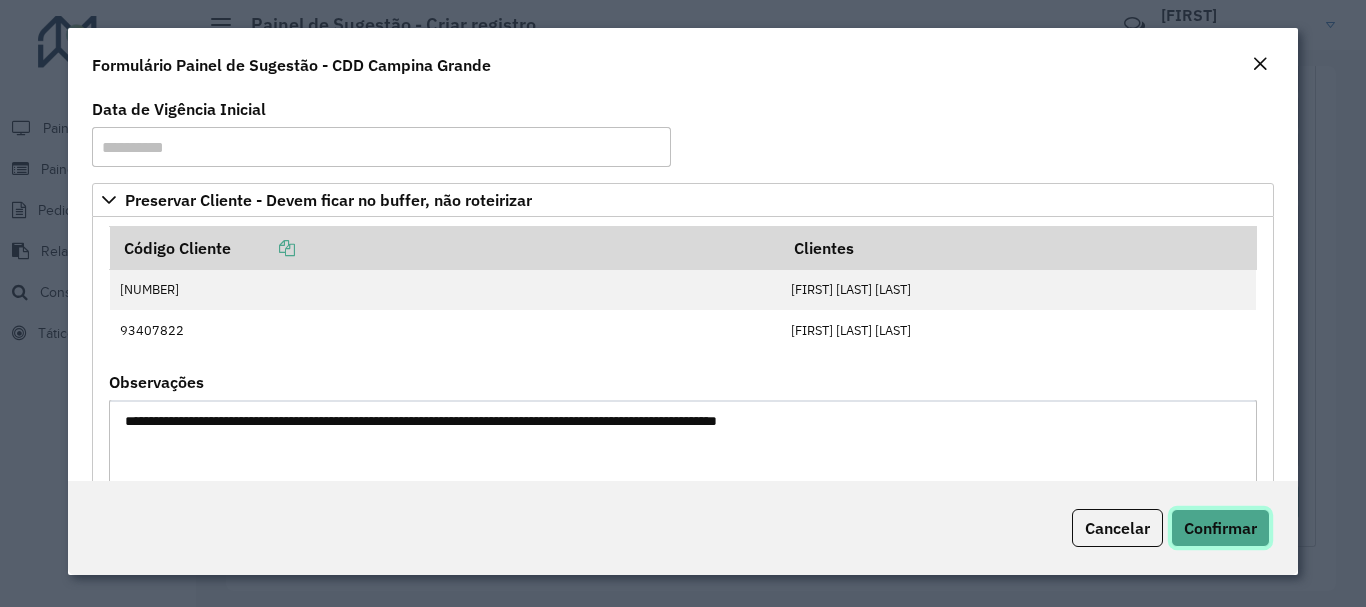 click on "Confirmar" 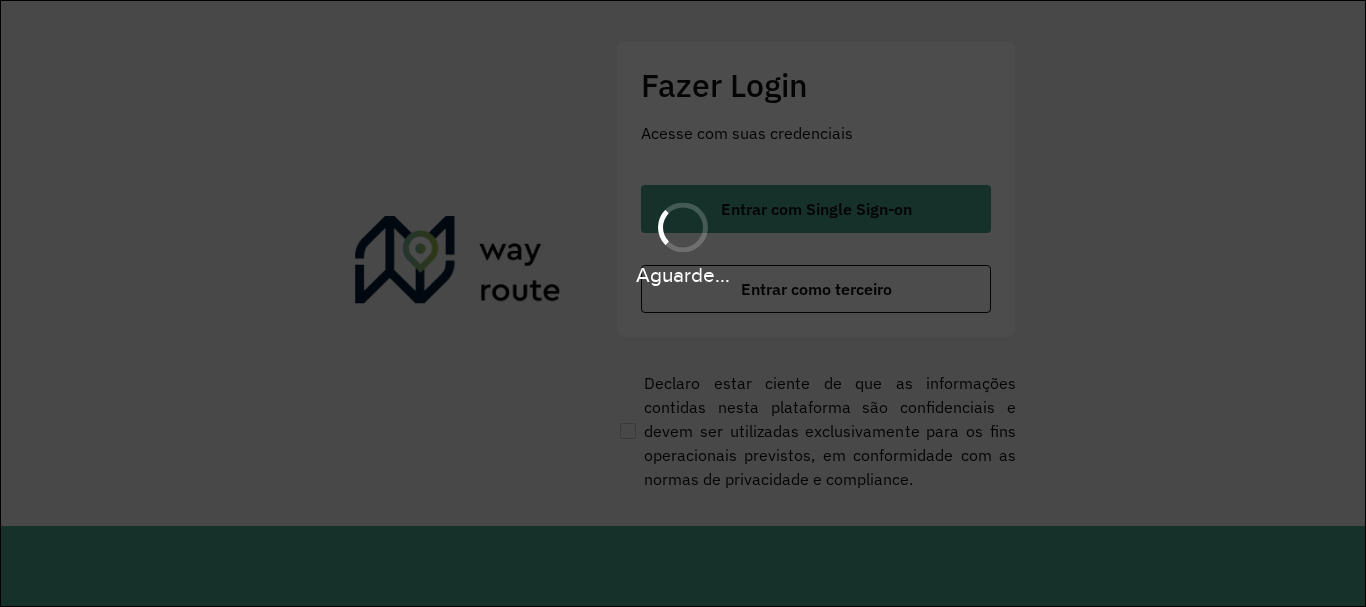 scroll, scrollTop: 0, scrollLeft: 0, axis: both 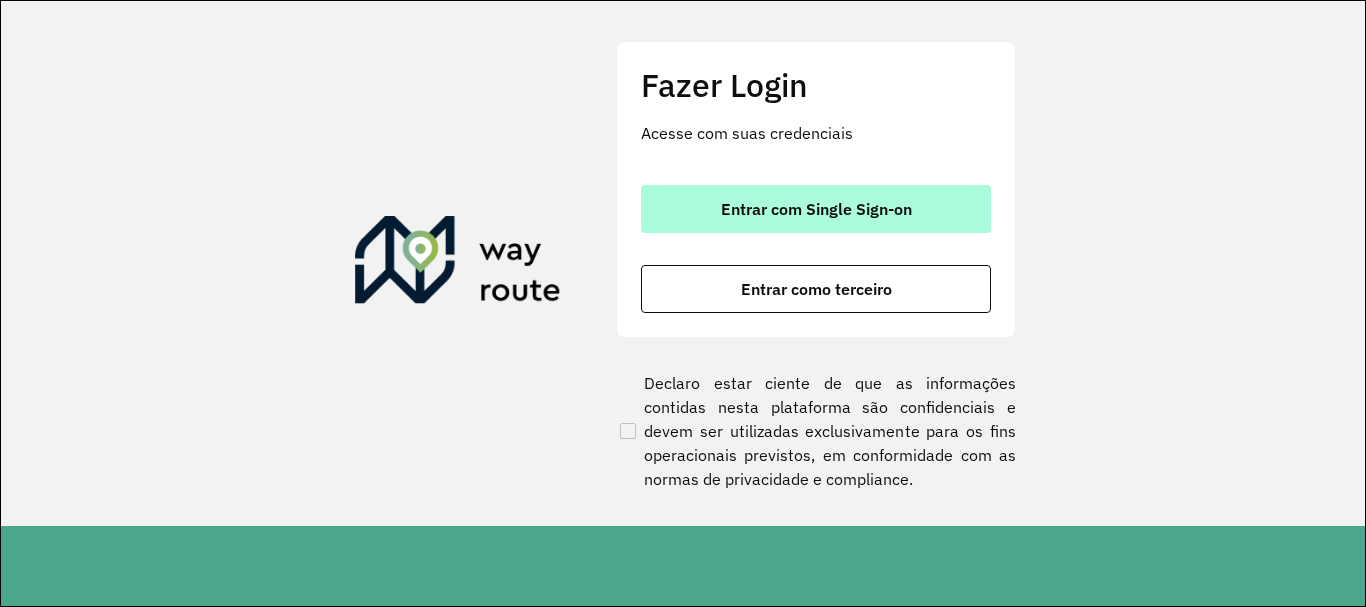 click on "Entrar com Single Sign-on" at bounding box center (816, 209) 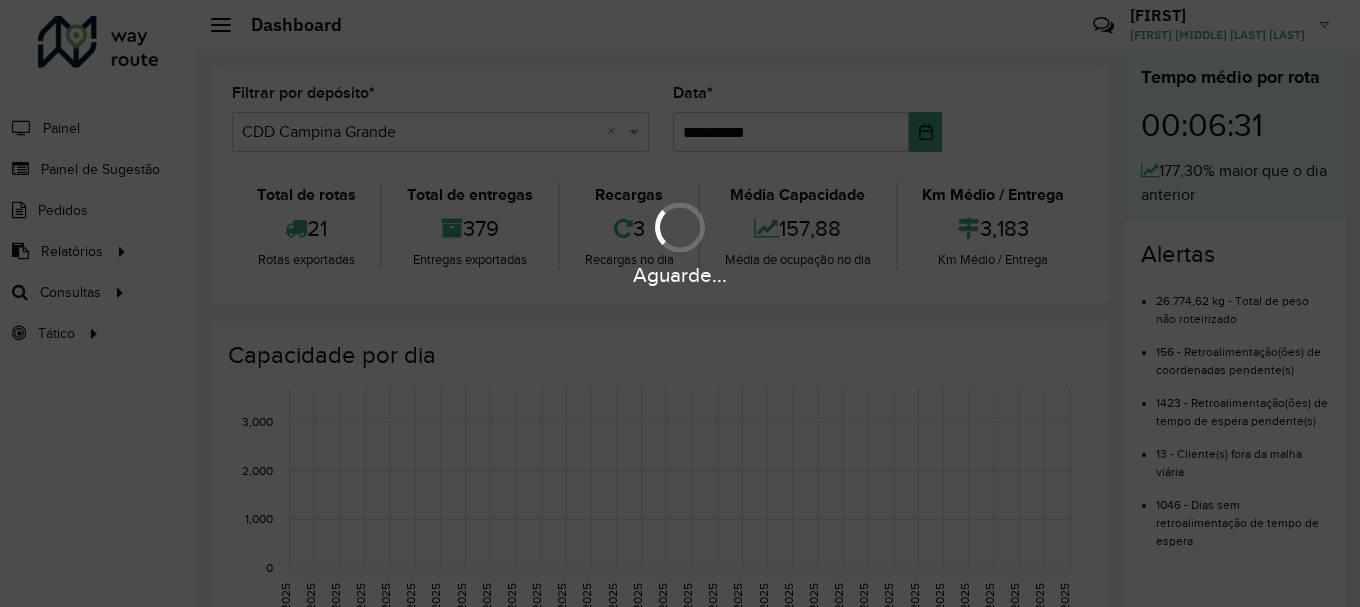 scroll, scrollTop: 0, scrollLeft: 0, axis: both 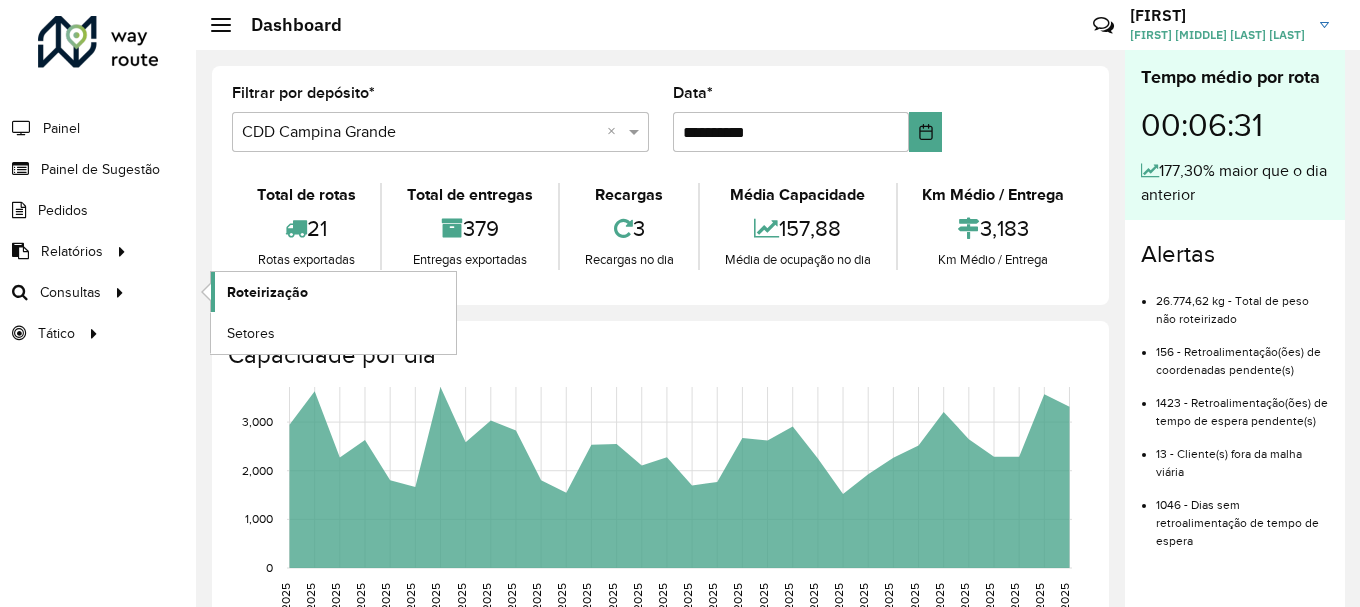 click on "Roteirização" 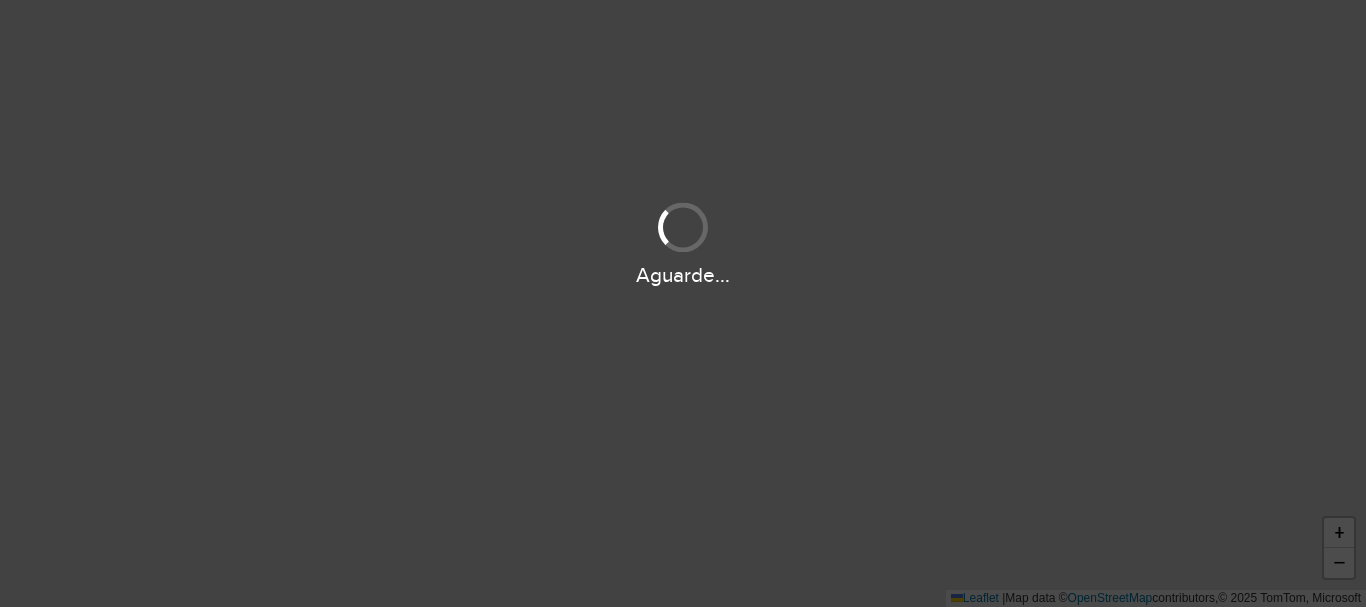 scroll, scrollTop: 0, scrollLeft: 0, axis: both 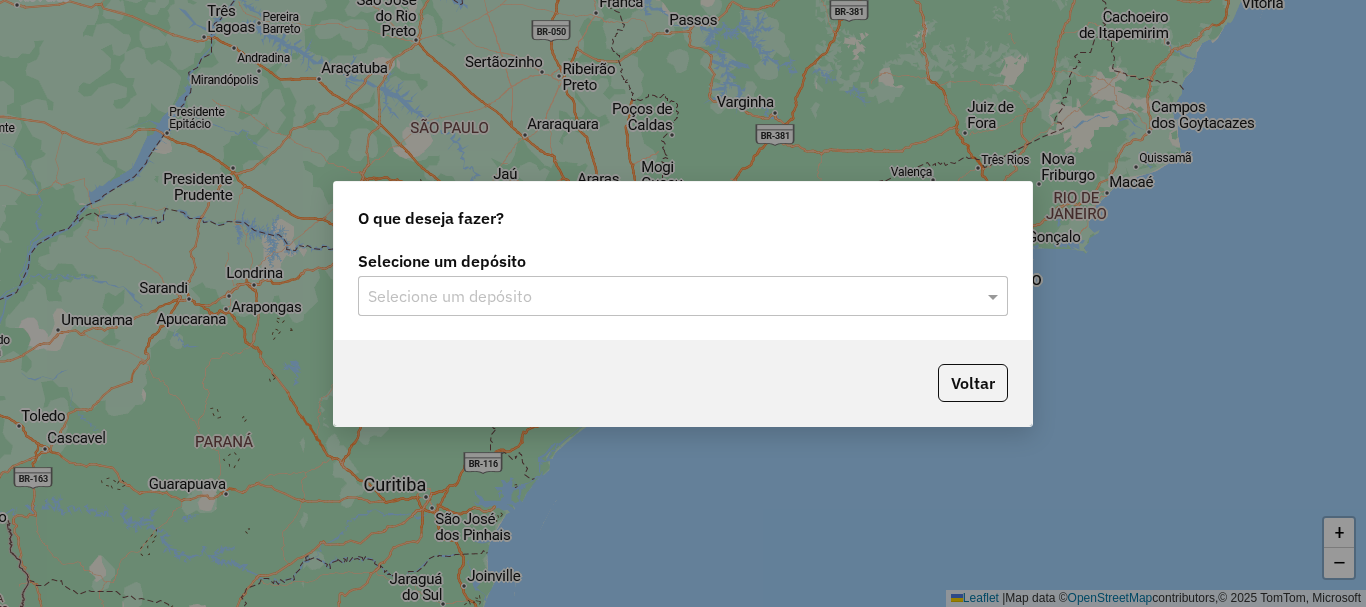 click 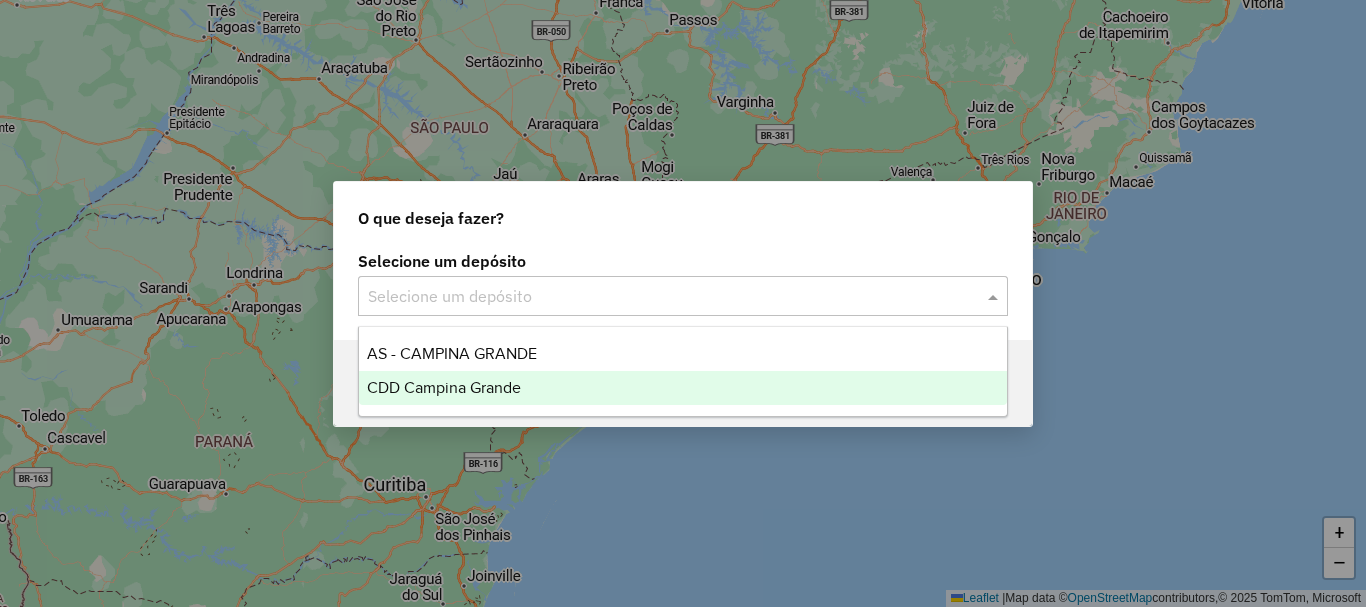 click on "CDD Campina Grande" at bounding box center (683, 388) 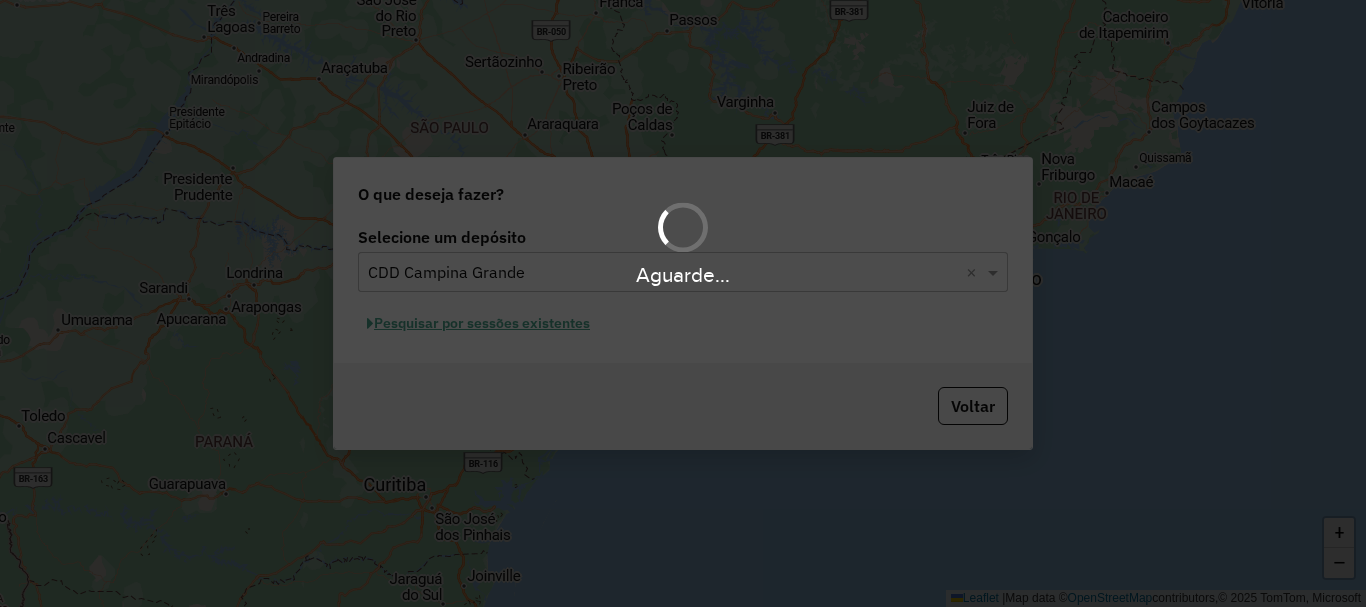 click on "Aguarde..." at bounding box center [683, 303] 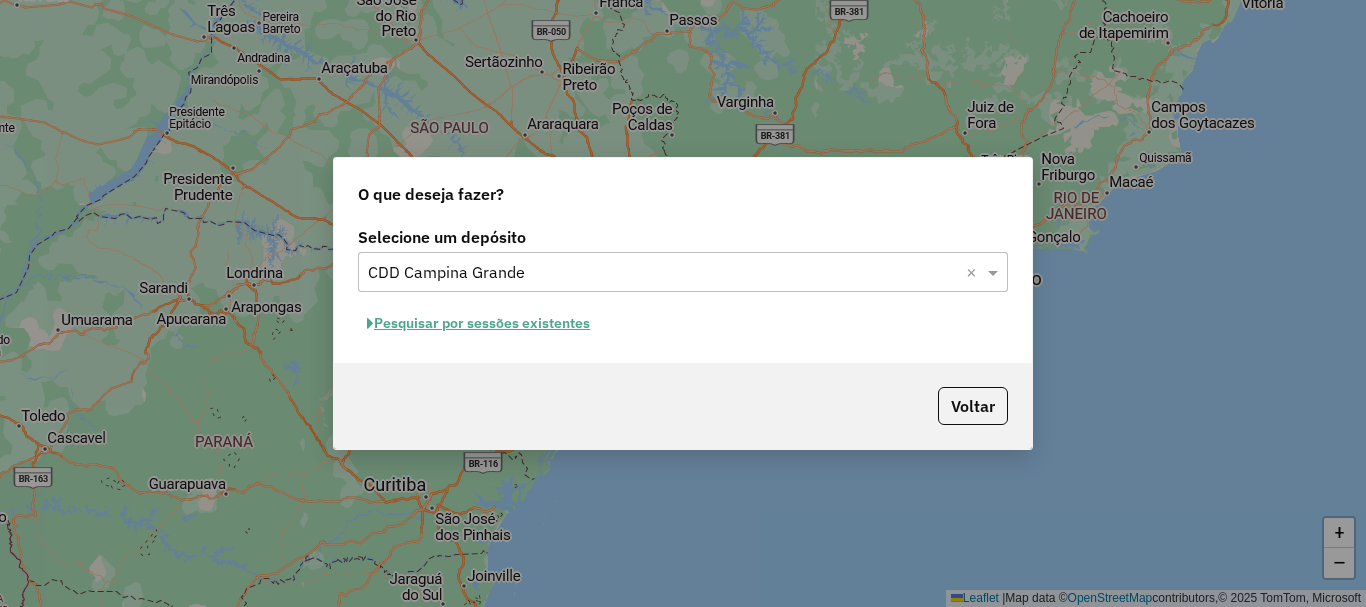 click on "Pesquisar por sessões existentes" 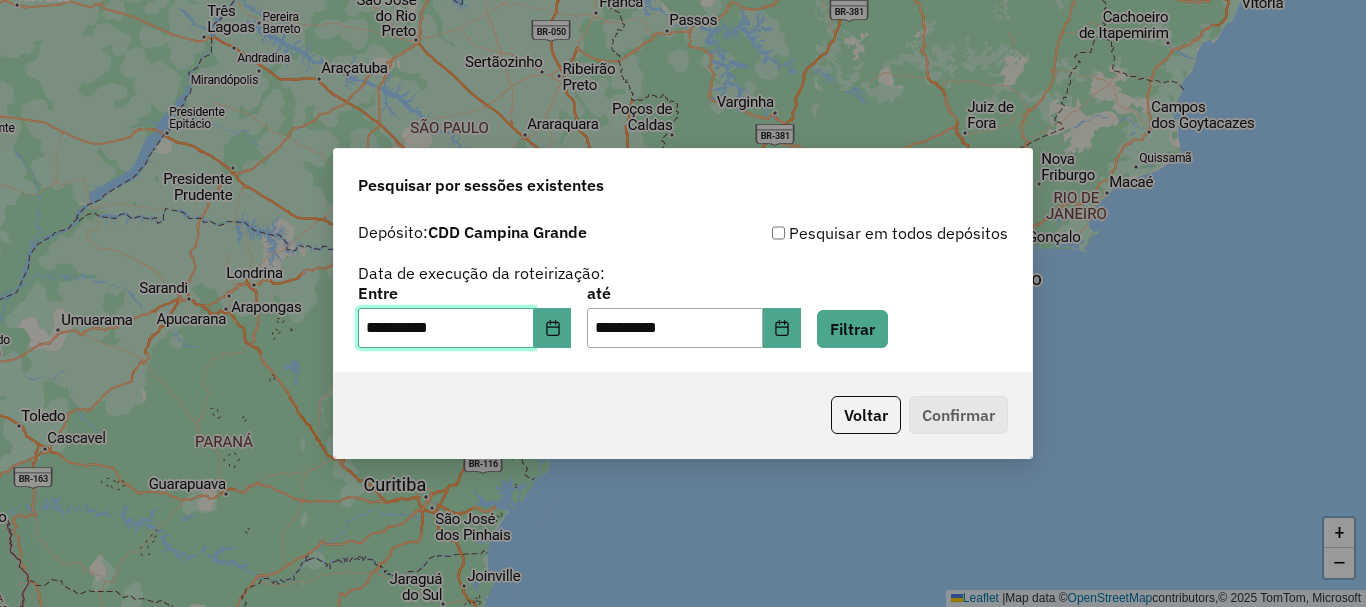drag, startPoint x: 558, startPoint y: 335, endPoint x: 435, endPoint y: 330, distance: 123.101585 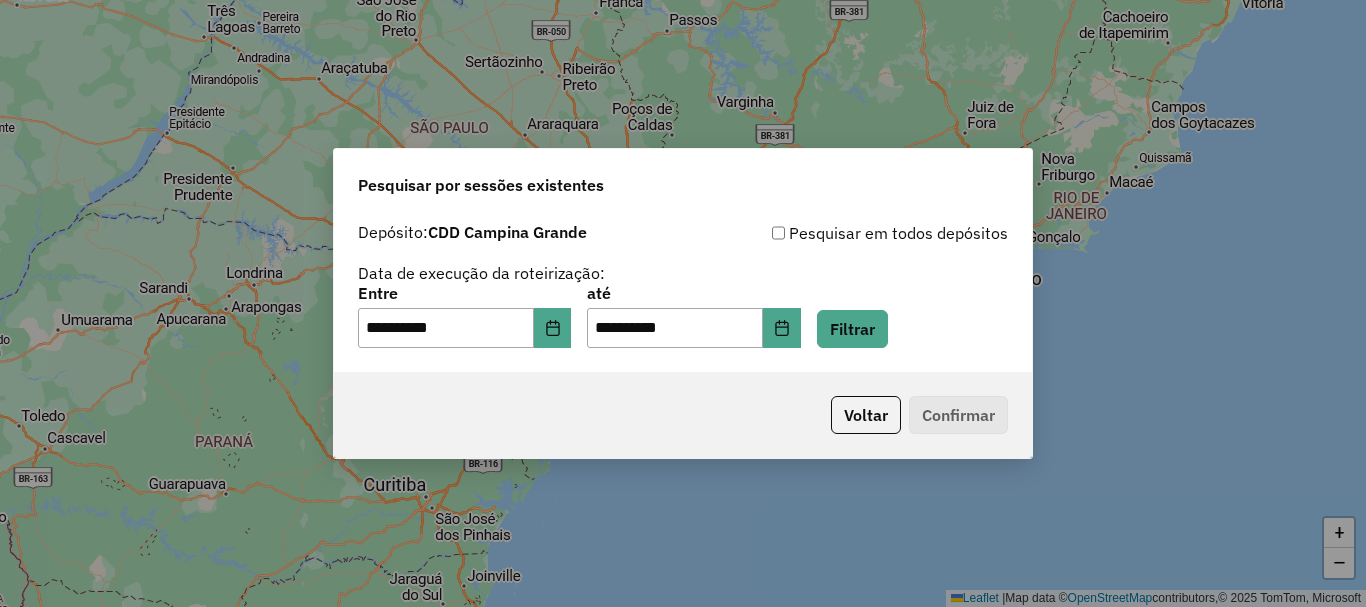click on "Voltar   Confirmar" 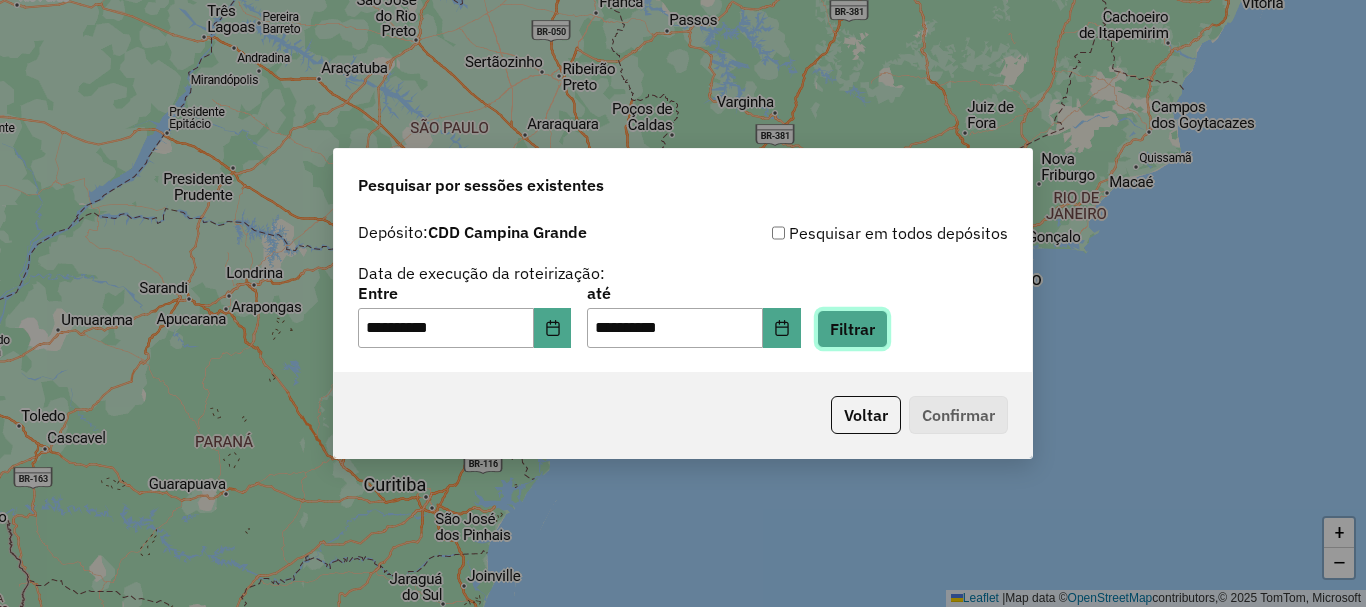 click on "Filtrar" 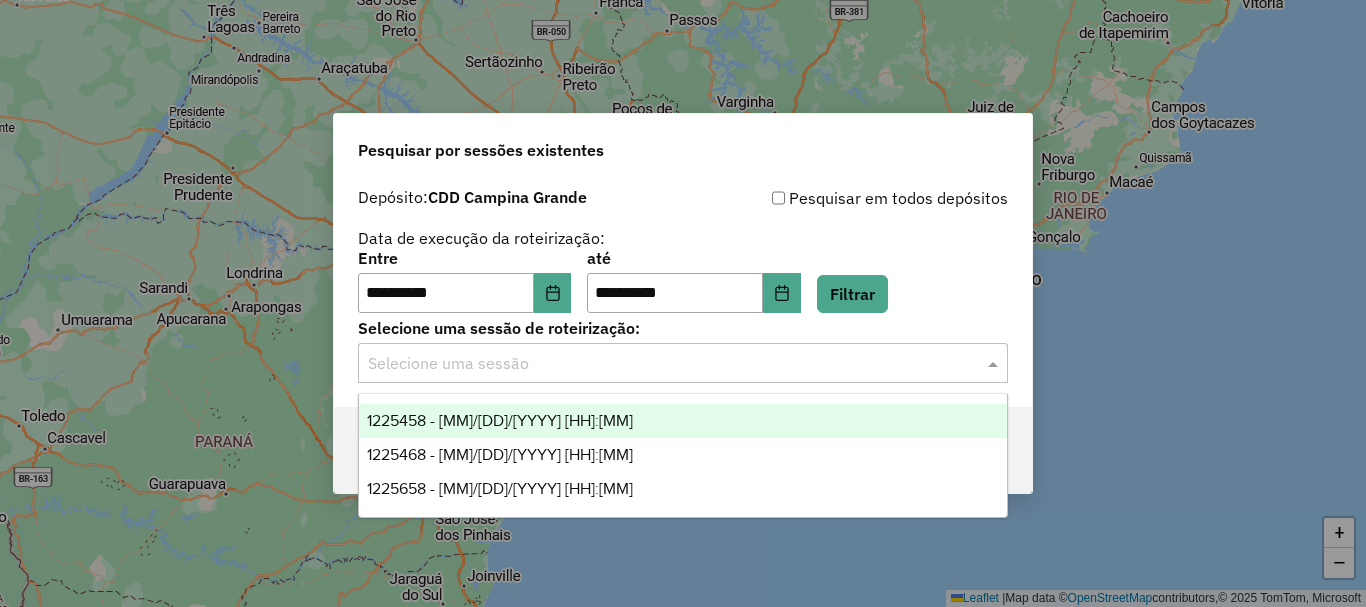 drag, startPoint x: 649, startPoint y: 364, endPoint x: 639, endPoint y: 382, distance: 20.59126 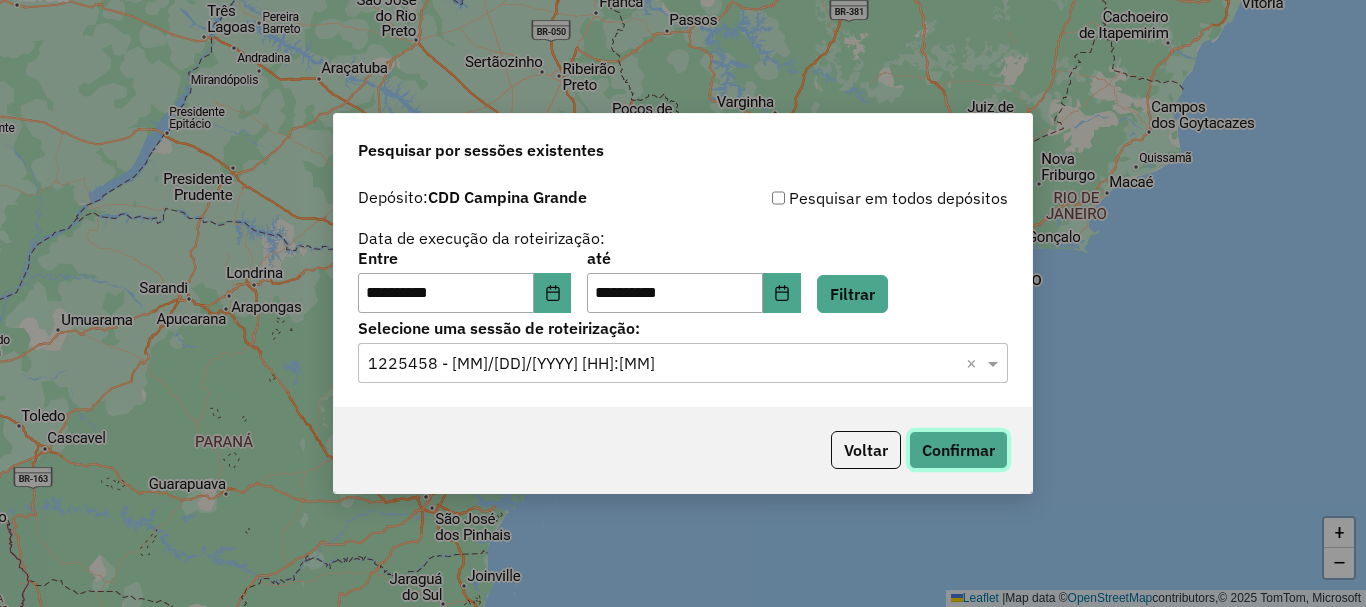 click on "Confirmar" 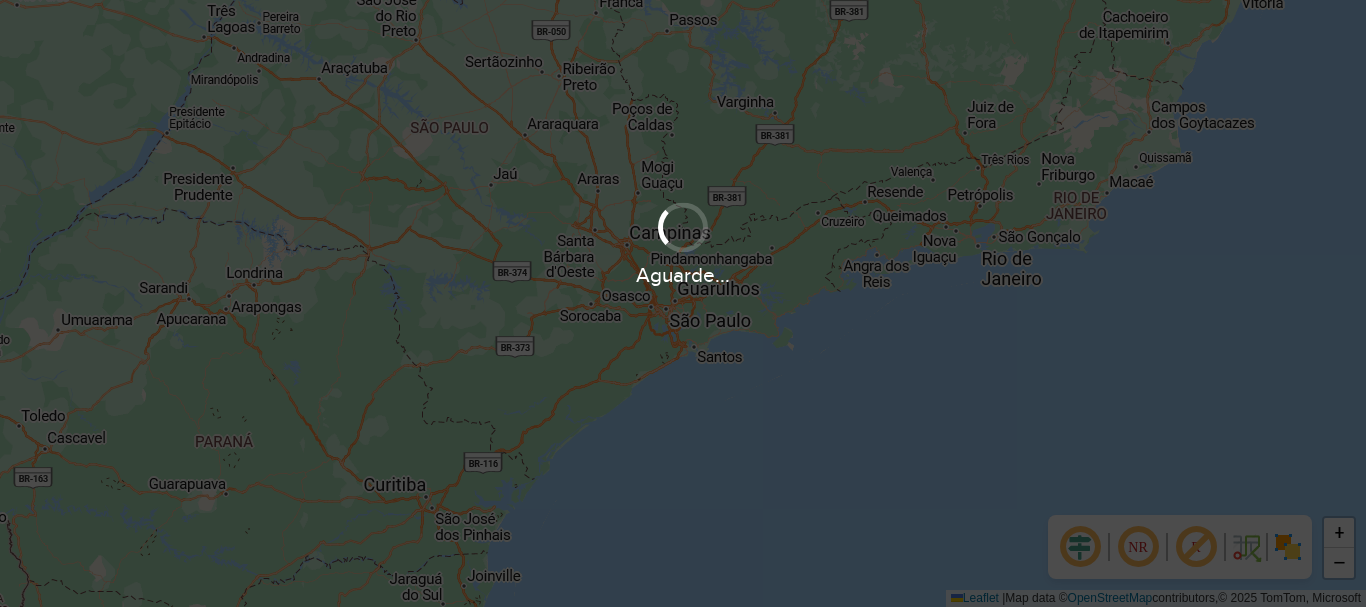 scroll, scrollTop: 0, scrollLeft: 0, axis: both 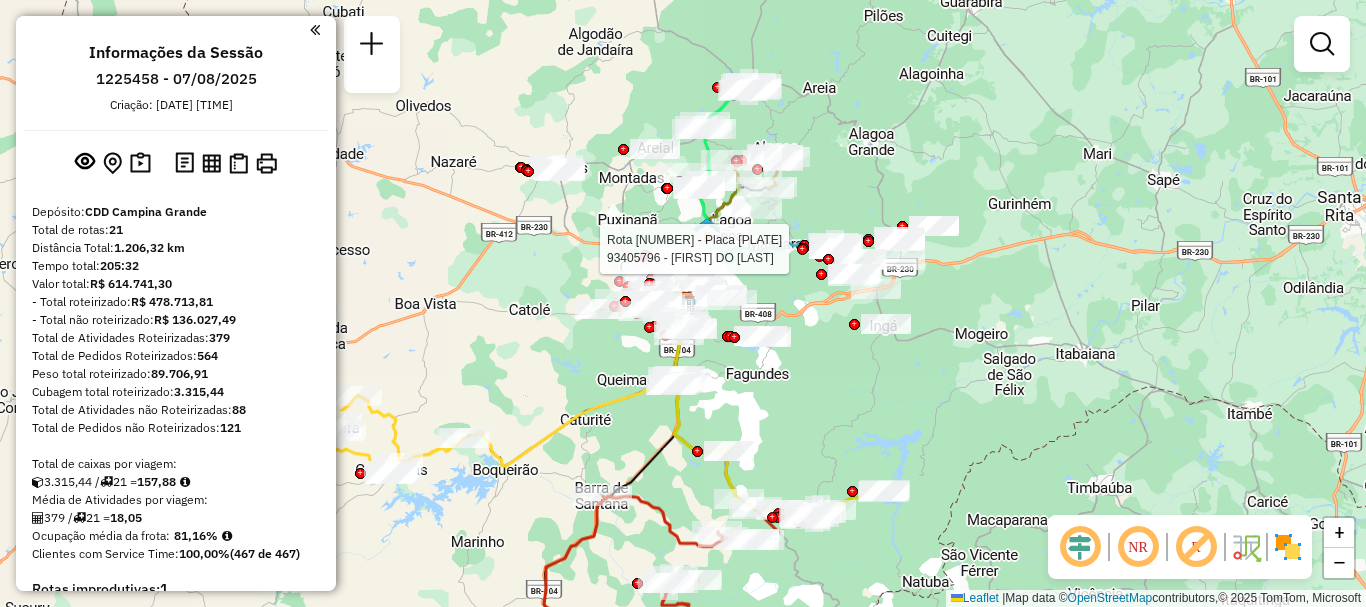 select on "**********" 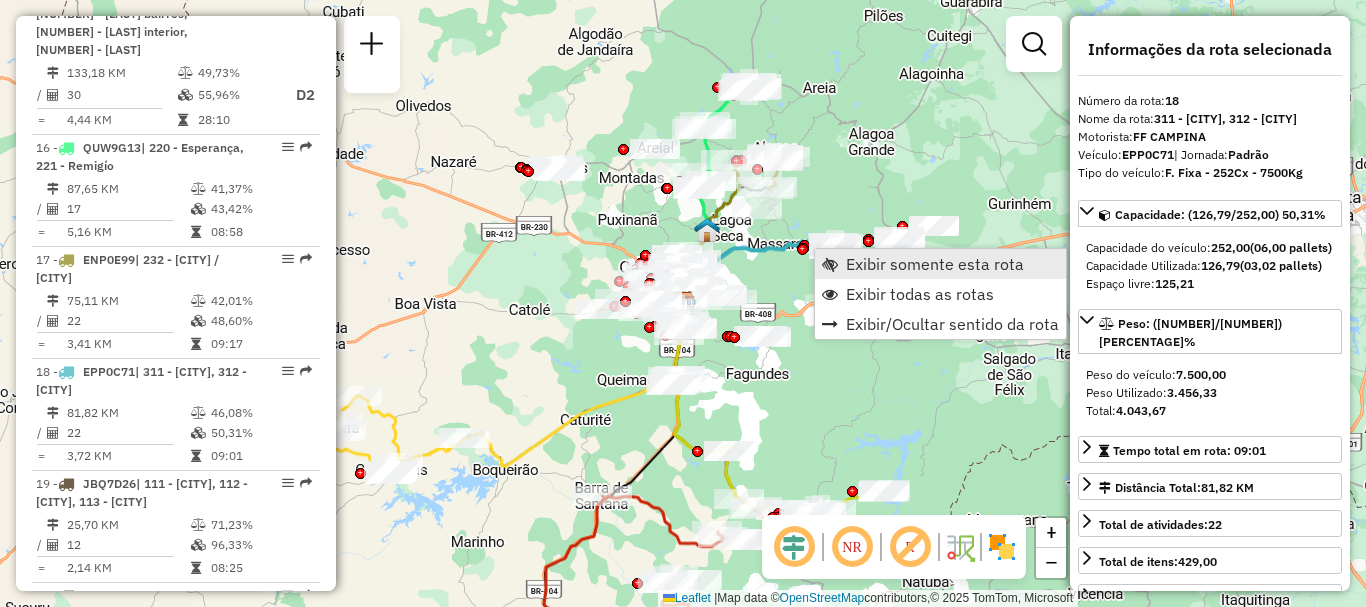 scroll, scrollTop: 2776, scrollLeft: 0, axis: vertical 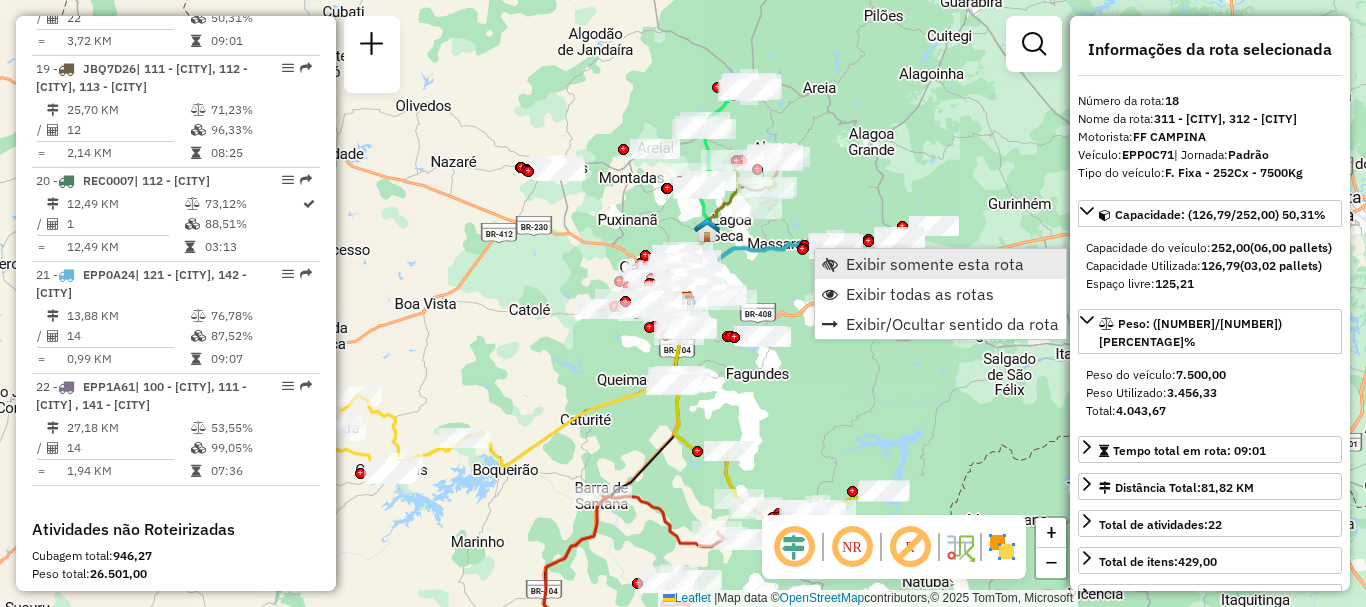click on "Exibir somente esta rota" at bounding box center [935, 264] 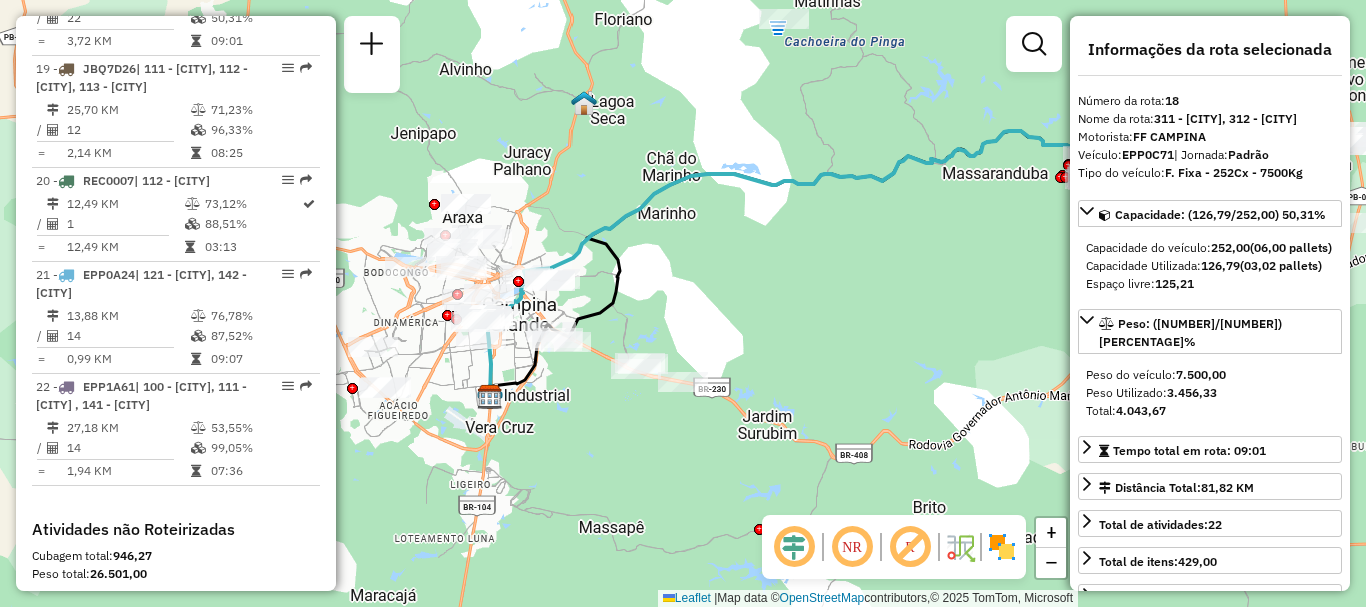 drag, startPoint x: 644, startPoint y: 337, endPoint x: 805, endPoint y: 297, distance: 165.89455 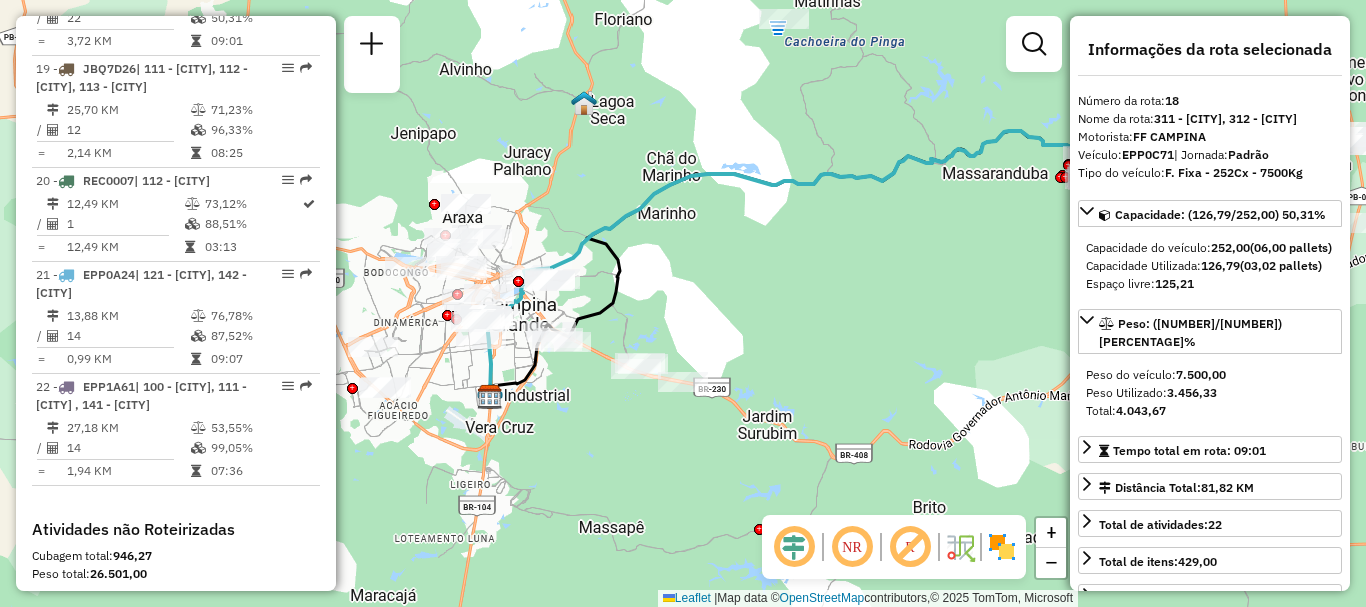 scroll, scrollTop: 100, scrollLeft: 0, axis: vertical 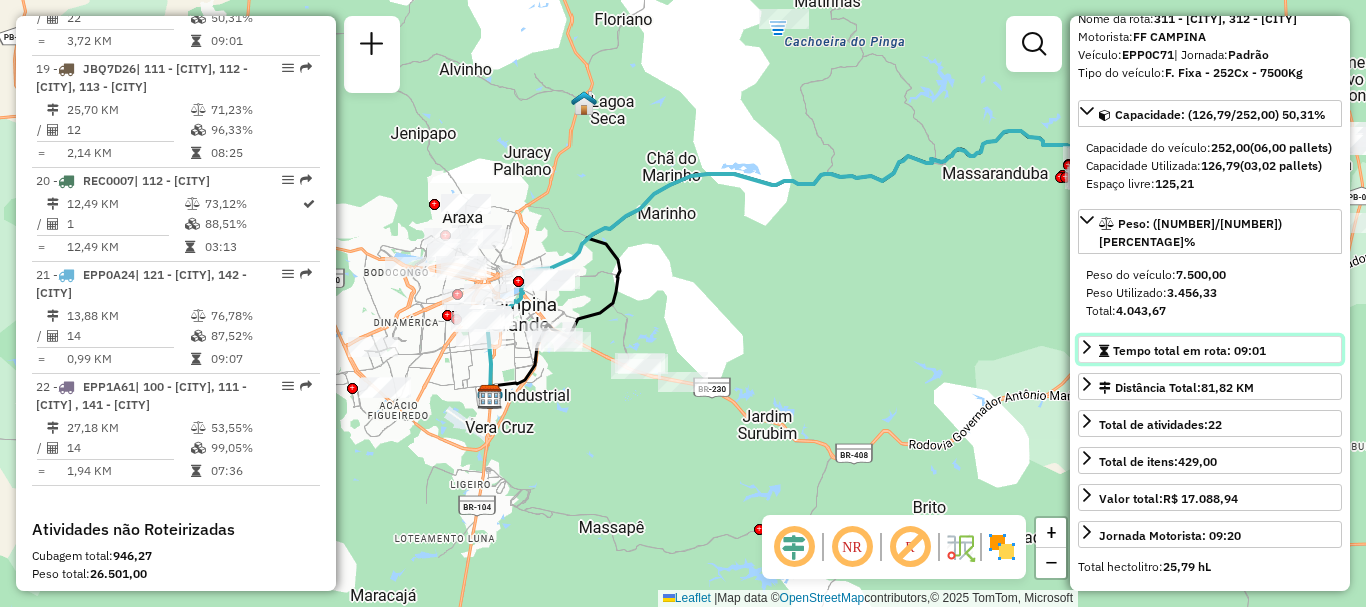 click 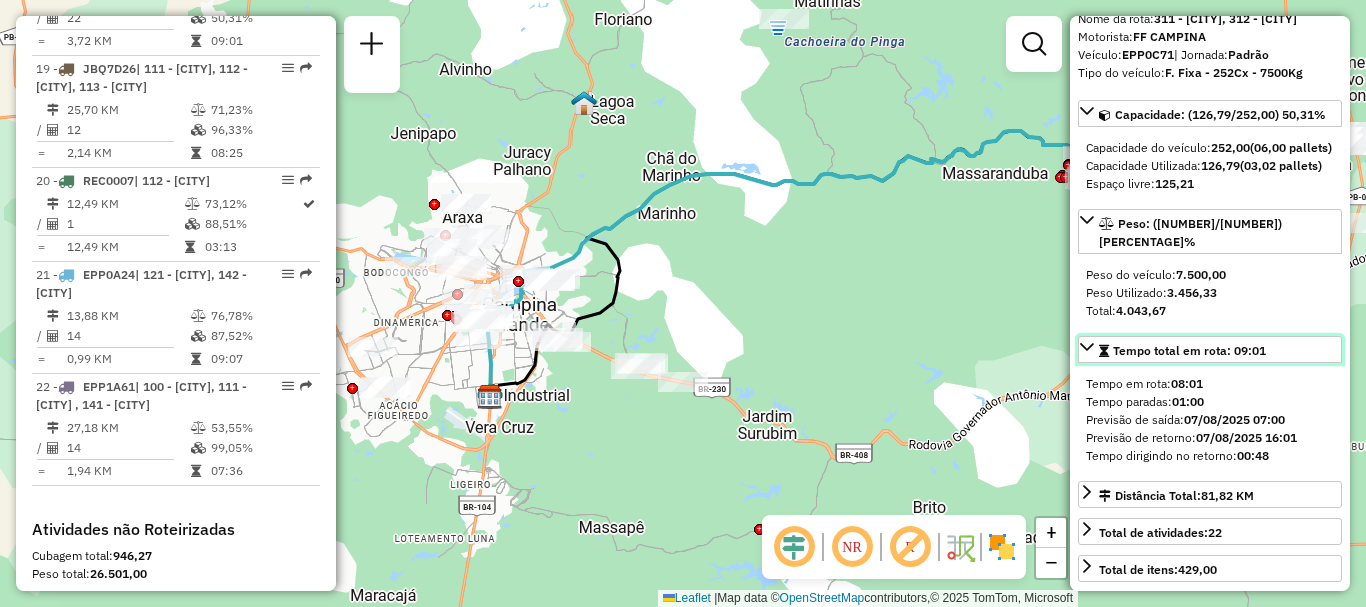 click 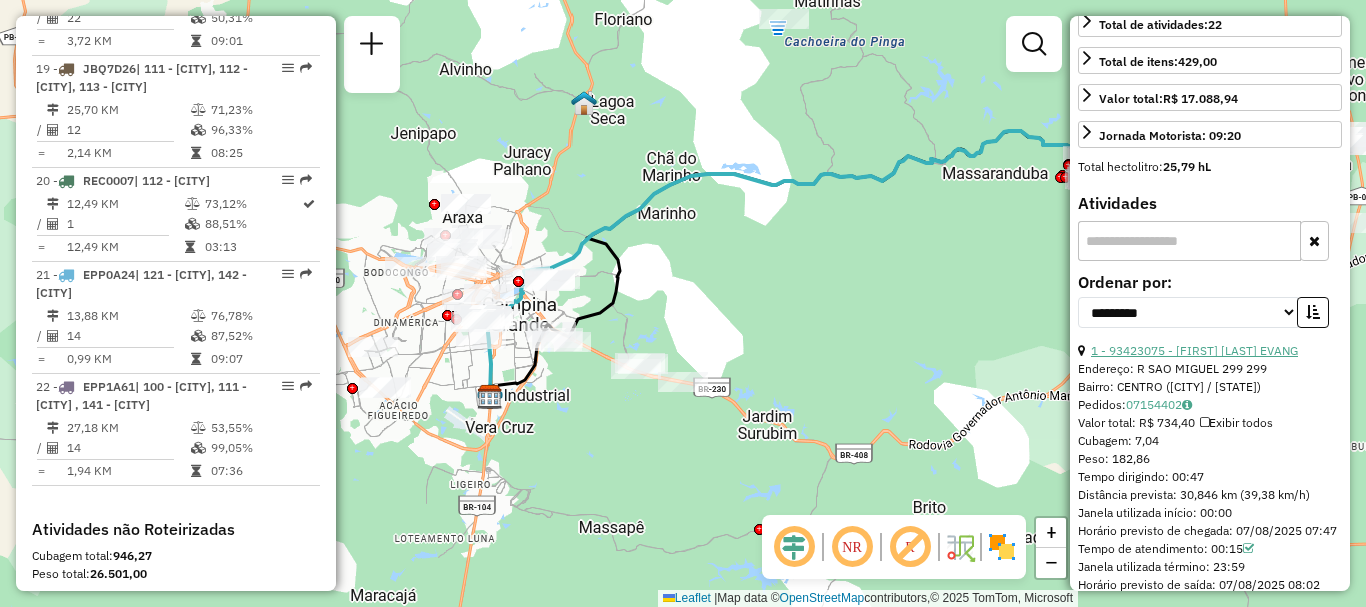 scroll, scrollTop: 100, scrollLeft: 0, axis: vertical 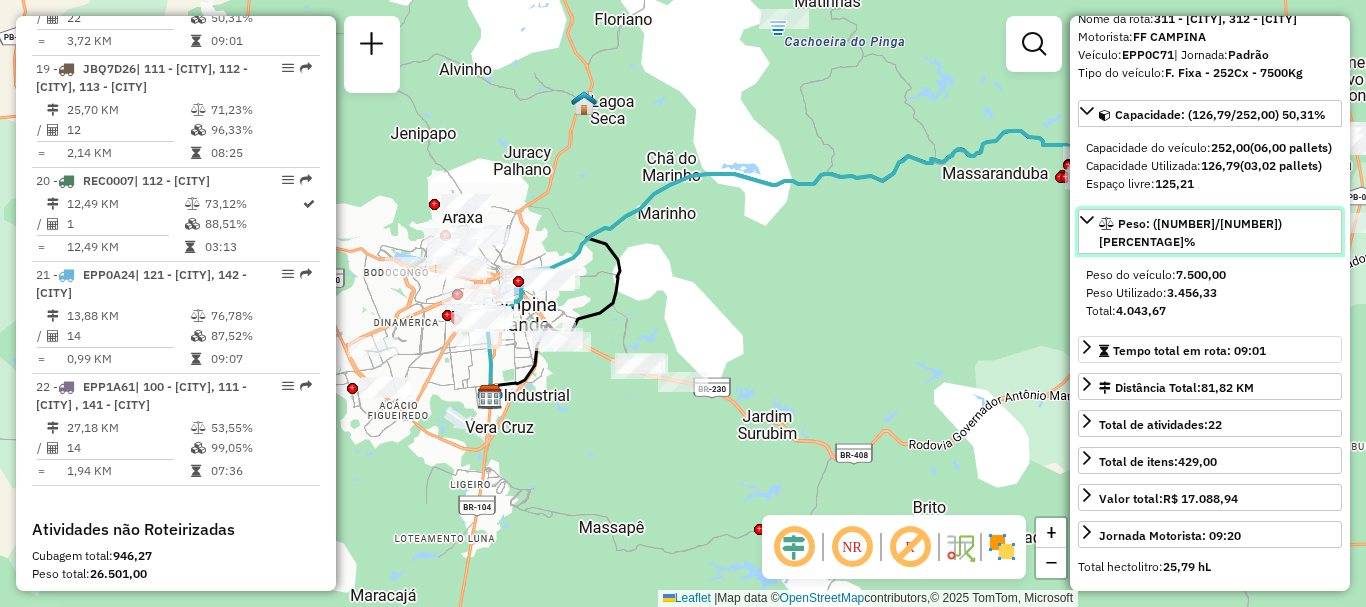 click 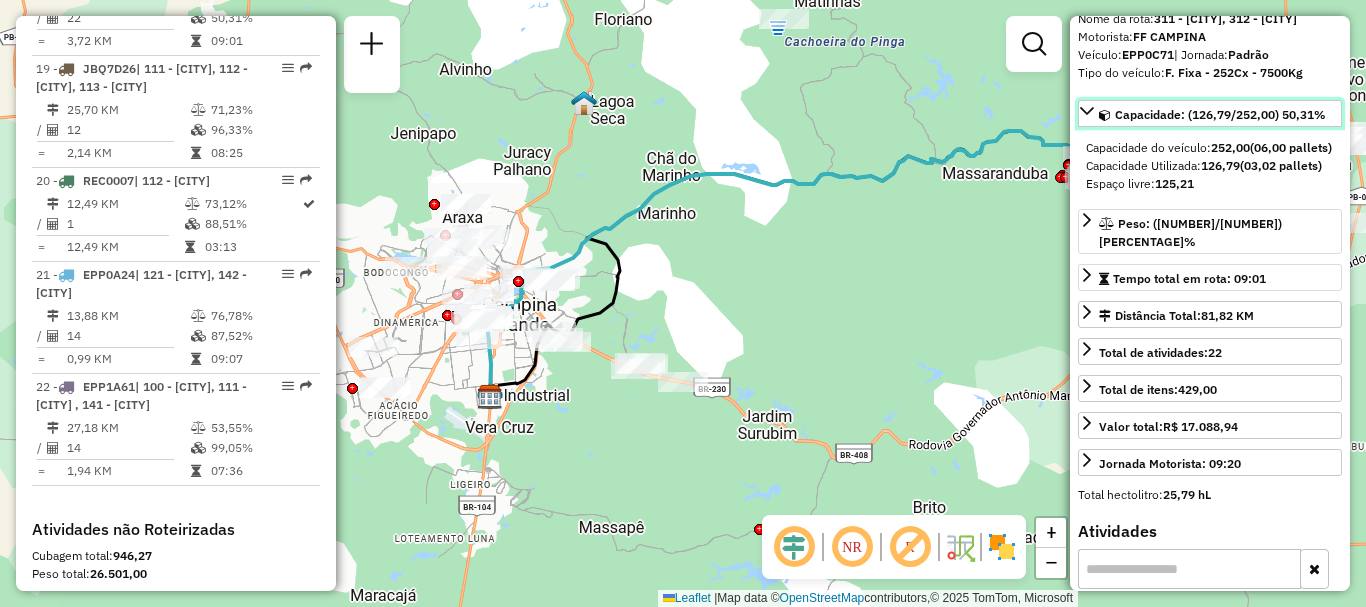 click 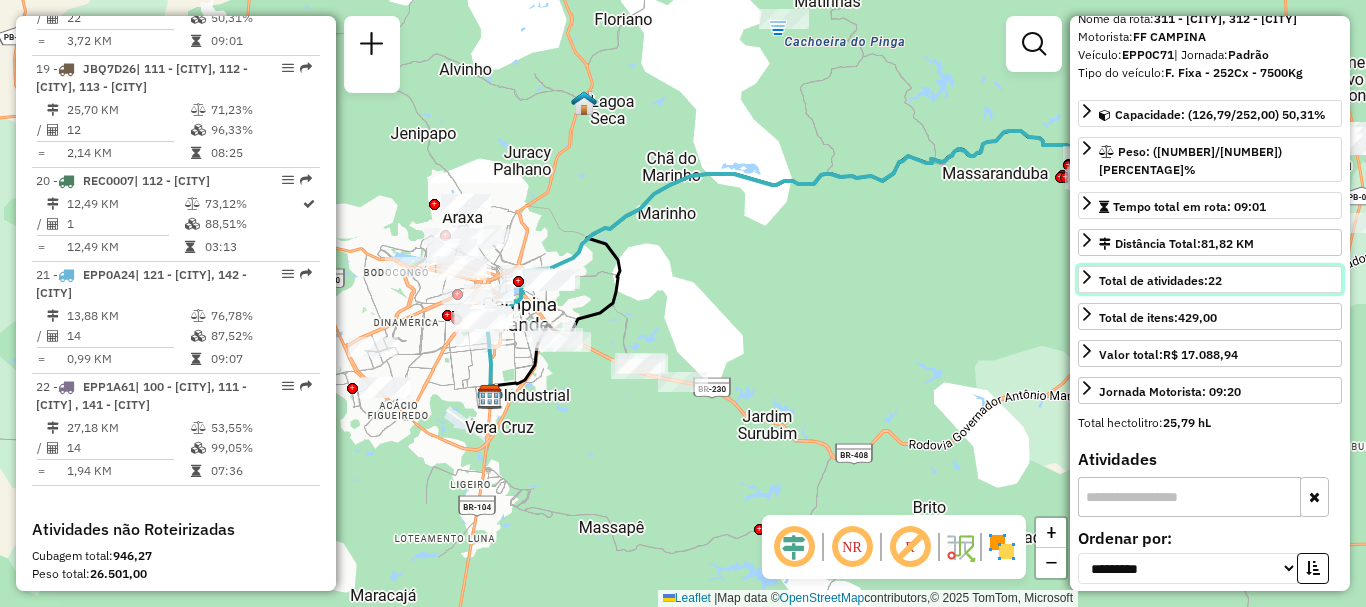 click on "Total de atividades:  22" at bounding box center [1160, 280] 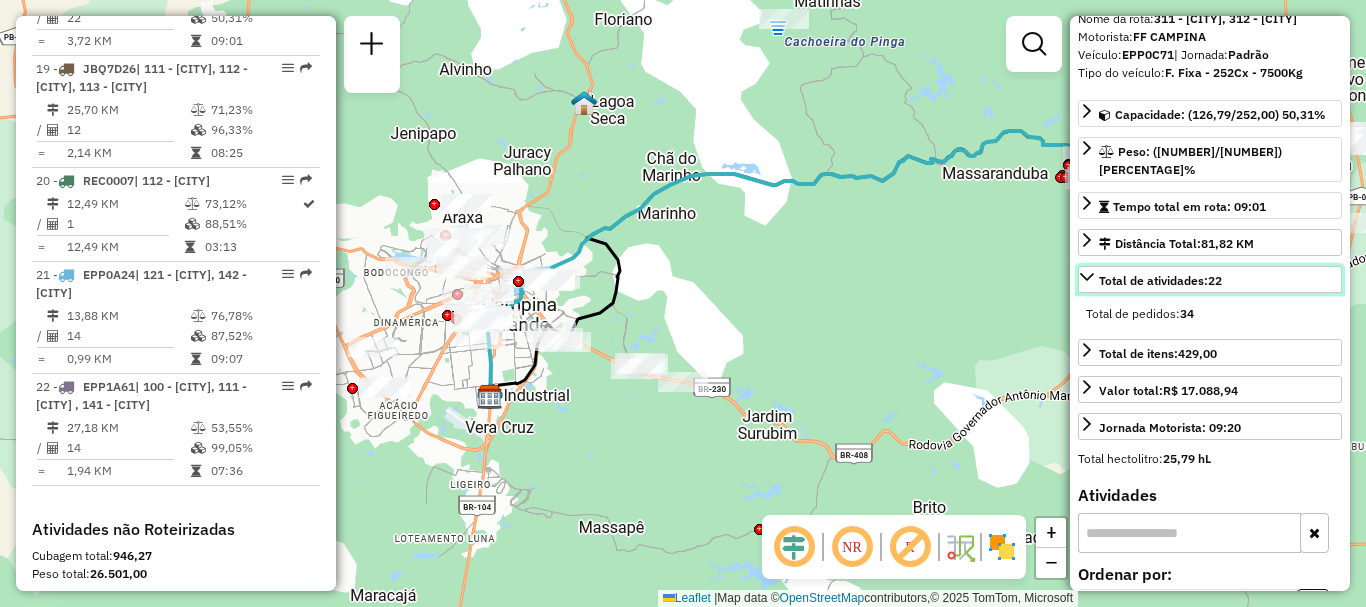 click on "Total de atividades:  22" at bounding box center (1160, 280) 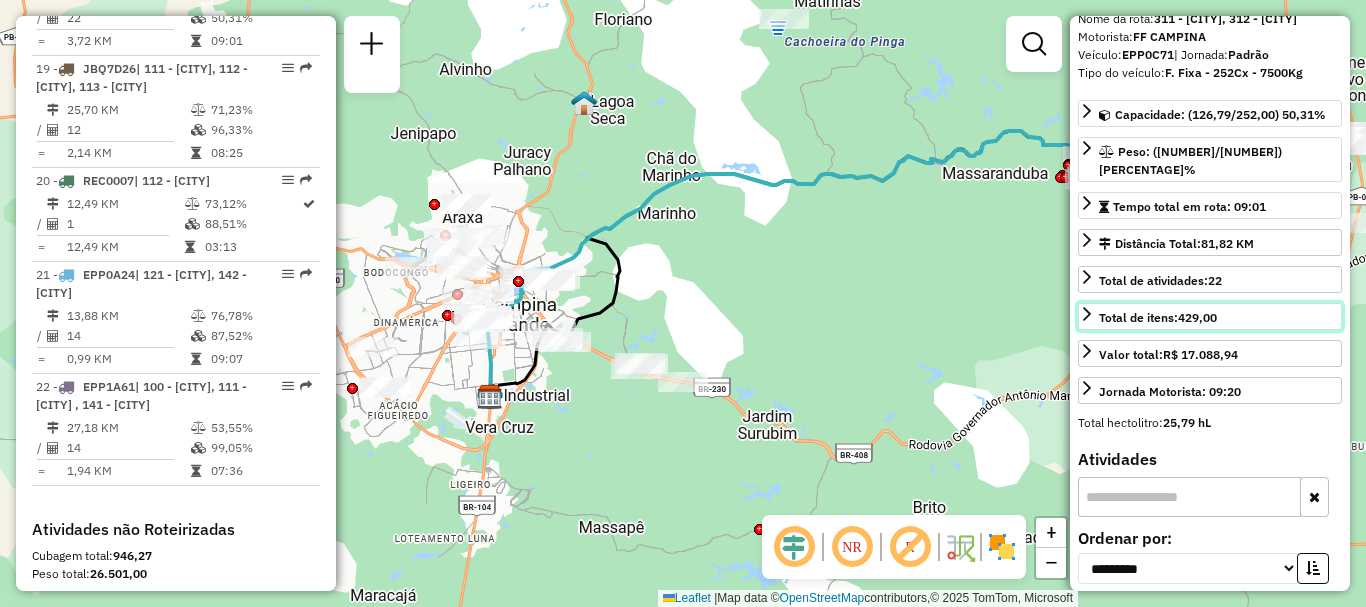 click on "Total de itens:  429,00" at bounding box center (1158, 318) 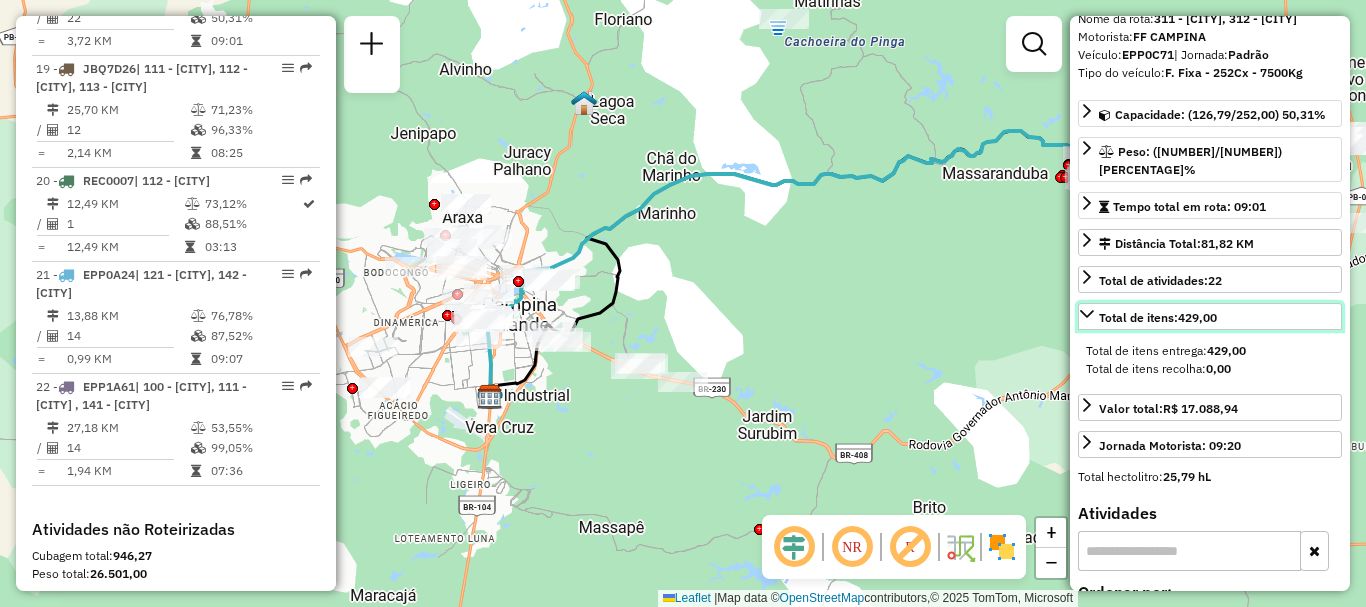 click on "Total de itens:  429,00" at bounding box center [1158, 318] 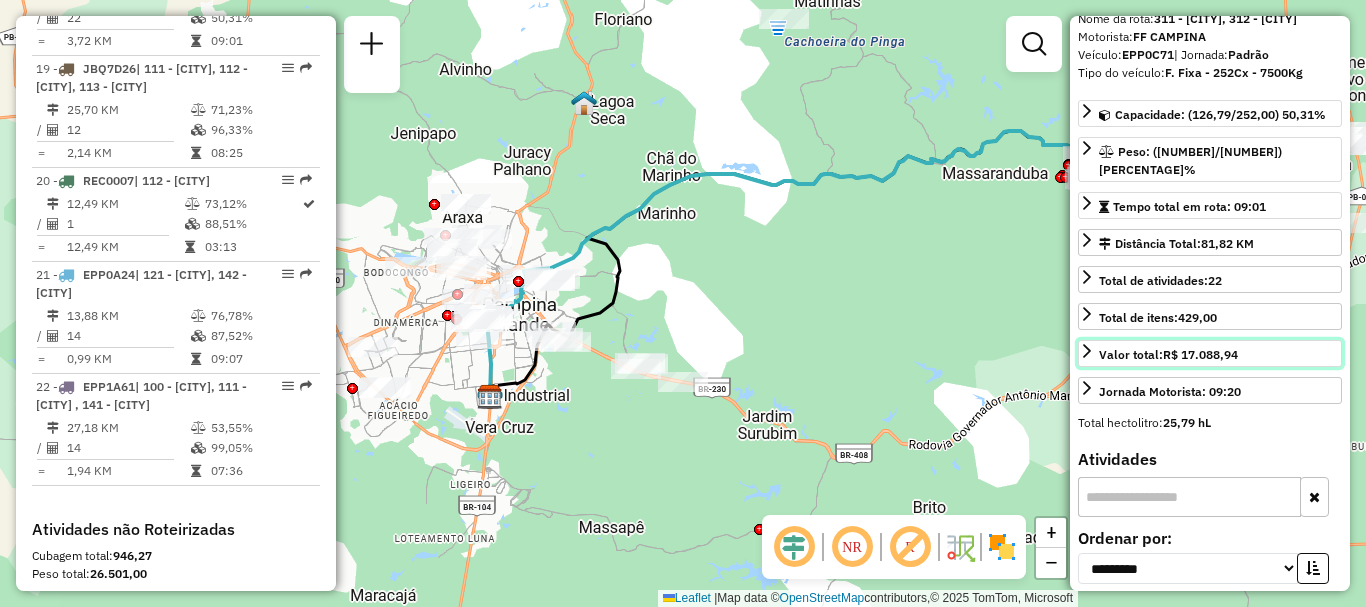 click on "Valor total:  R$ [PRICE]" at bounding box center [1168, 355] 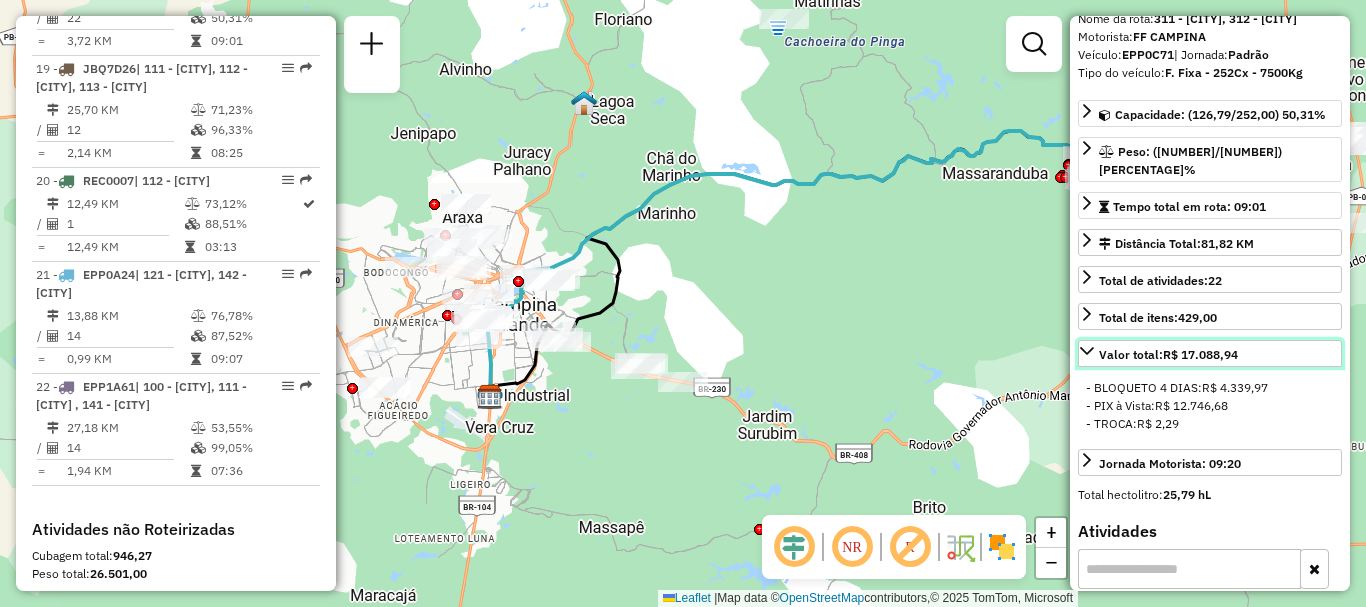 click 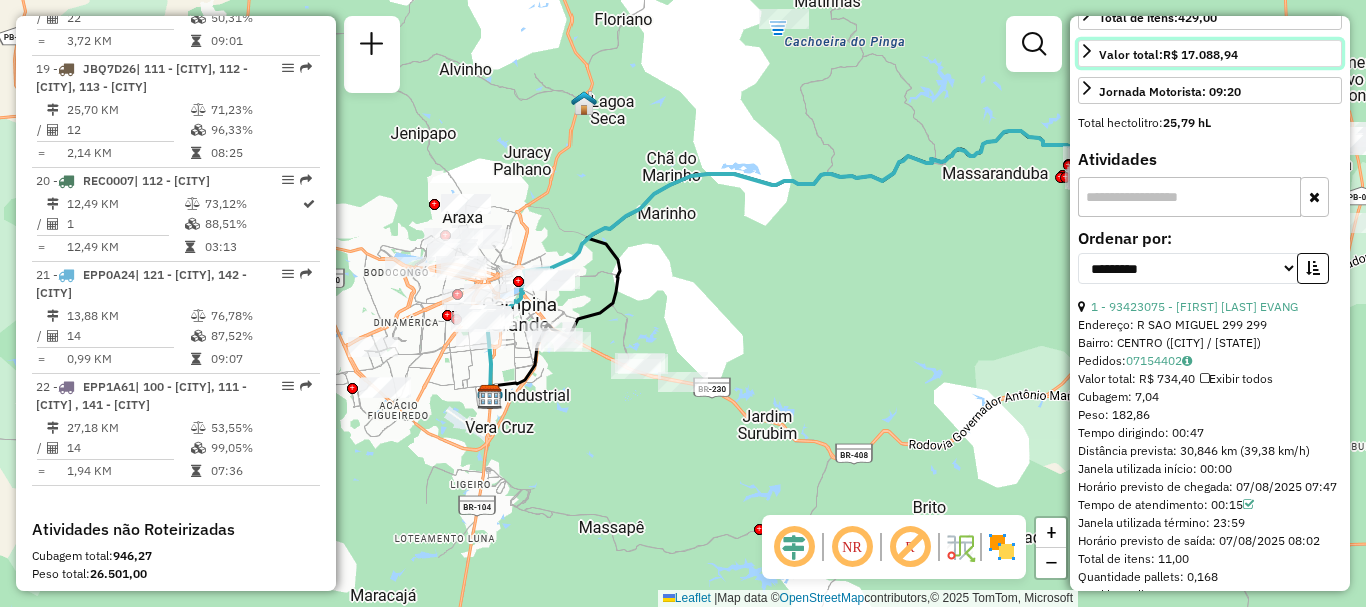scroll, scrollTop: 500, scrollLeft: 0, axis: vertical 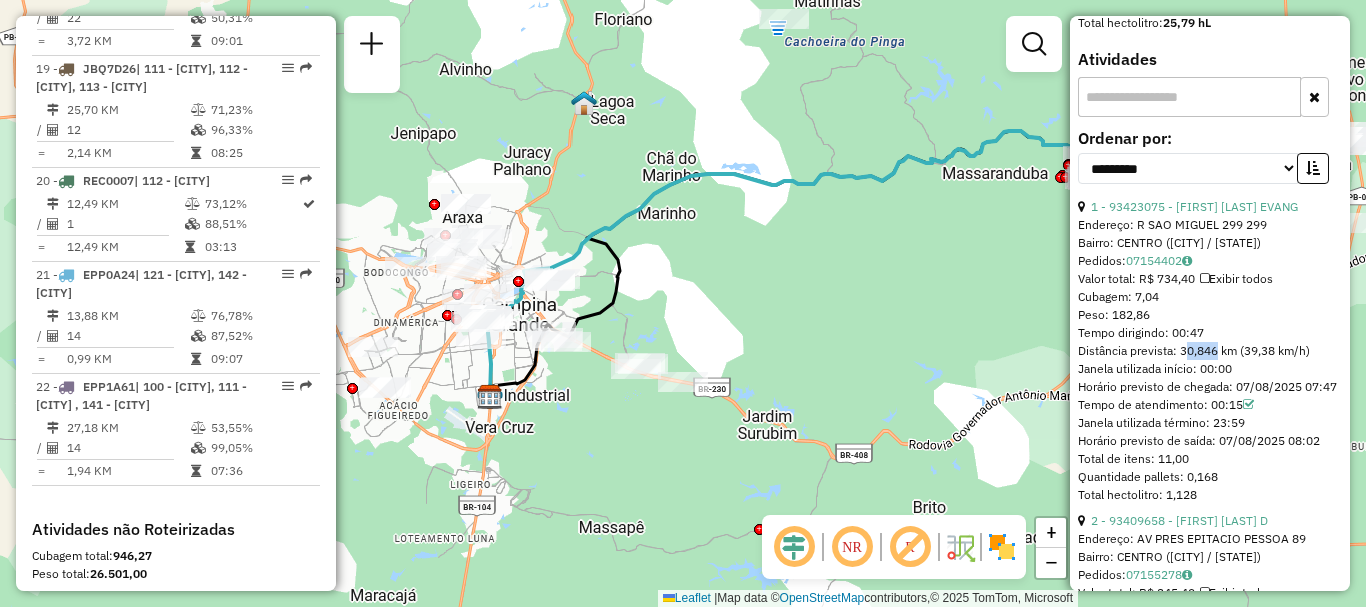 drag, startPoint x: 1211, startPoint y: 346, endPoint x: 1181, endPoint y: 352, distance: 30.594116 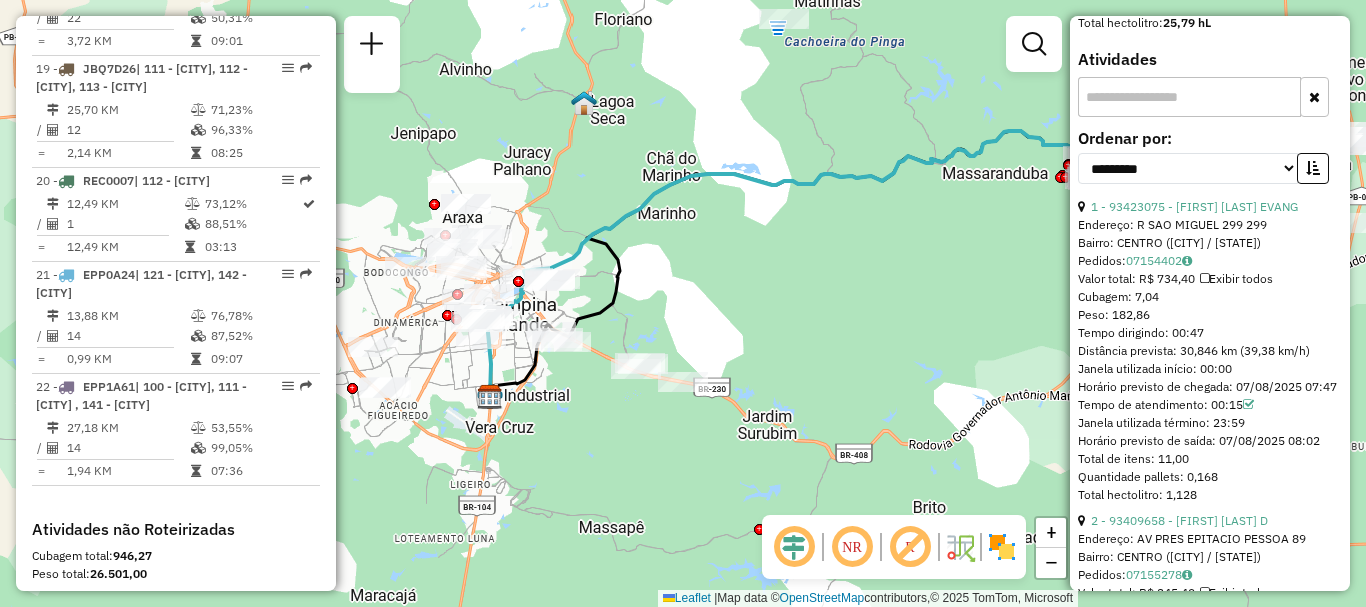 click on "Horário previsto de chegada: 07/08/2025 07:47" at bounding box center (1210, 387) 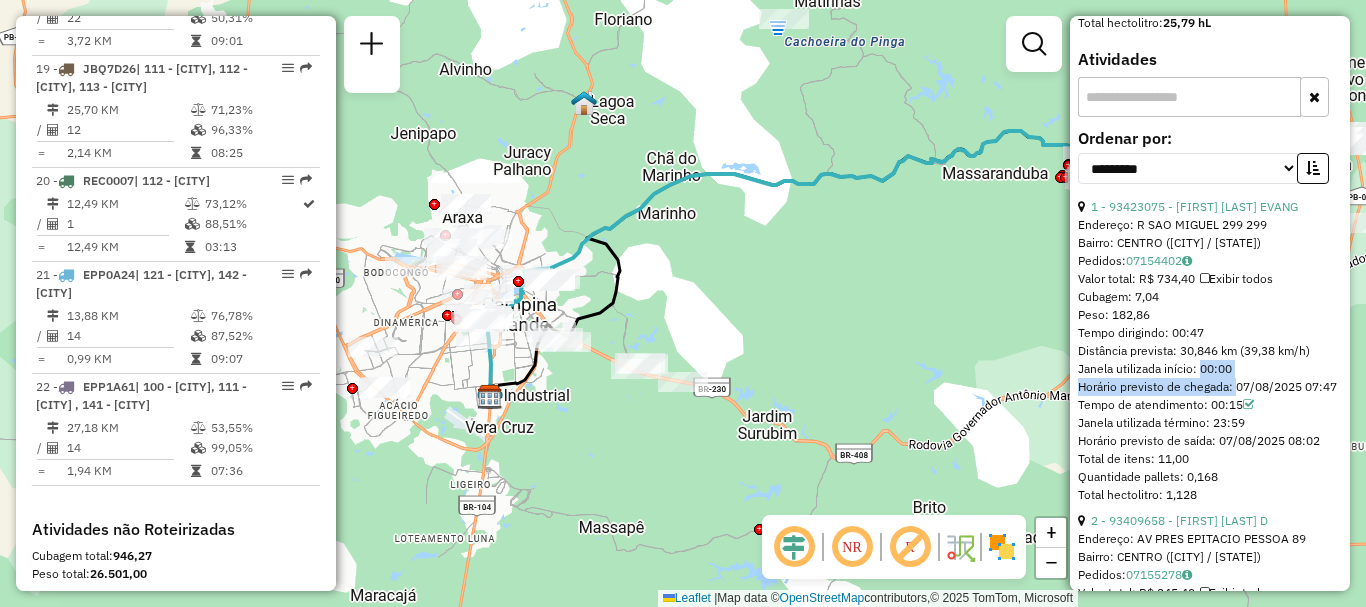 drag, startPoint x: 1232, startPoint y: 381, endPoint x: 1197, endPoint y: 369, distance: 37 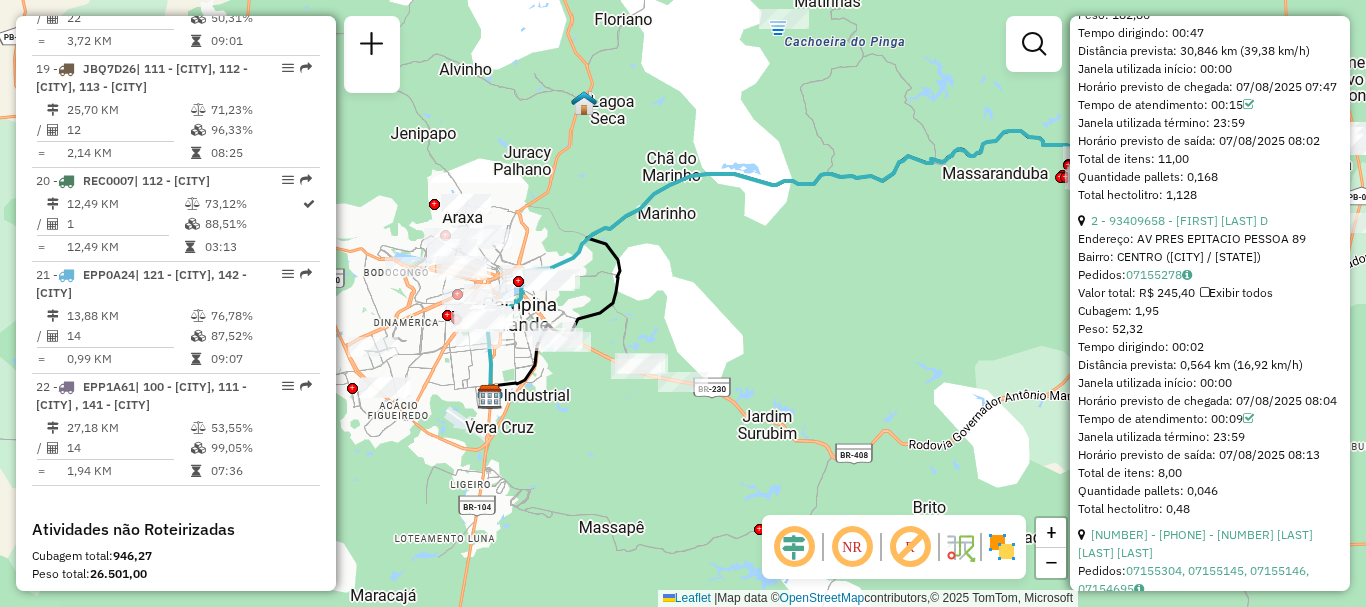 scroll, scrollTop: 600, scrollLeft: 0, axis: vertical 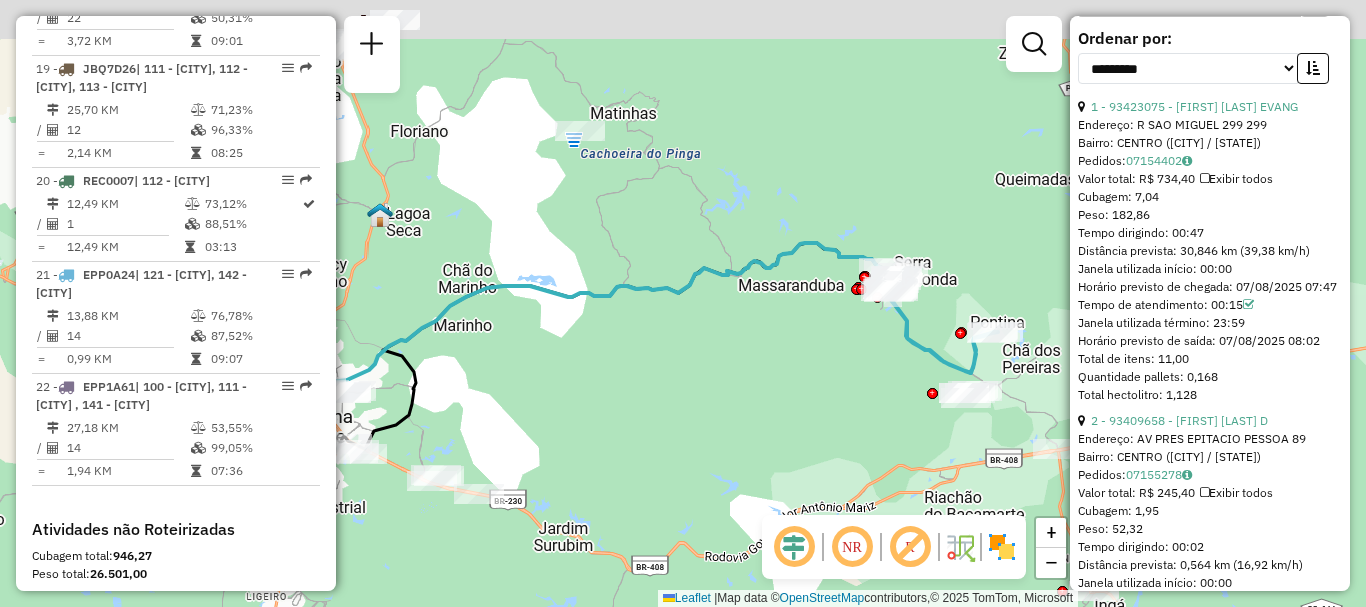 drag, startPoint x: 943, startPoint y: 297, endPoint x: 731, endPoint y: 429, distance: 249.73586 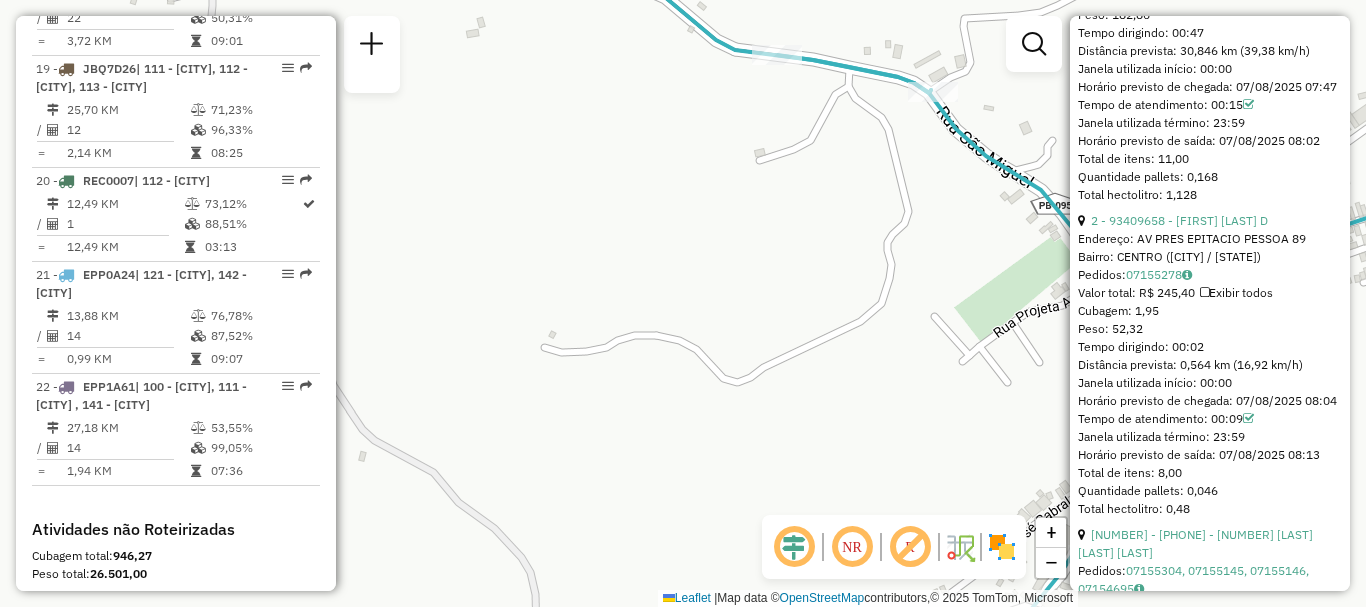 scroll, scrollTop: 1000, scrollLeft: 0, axis: vertical 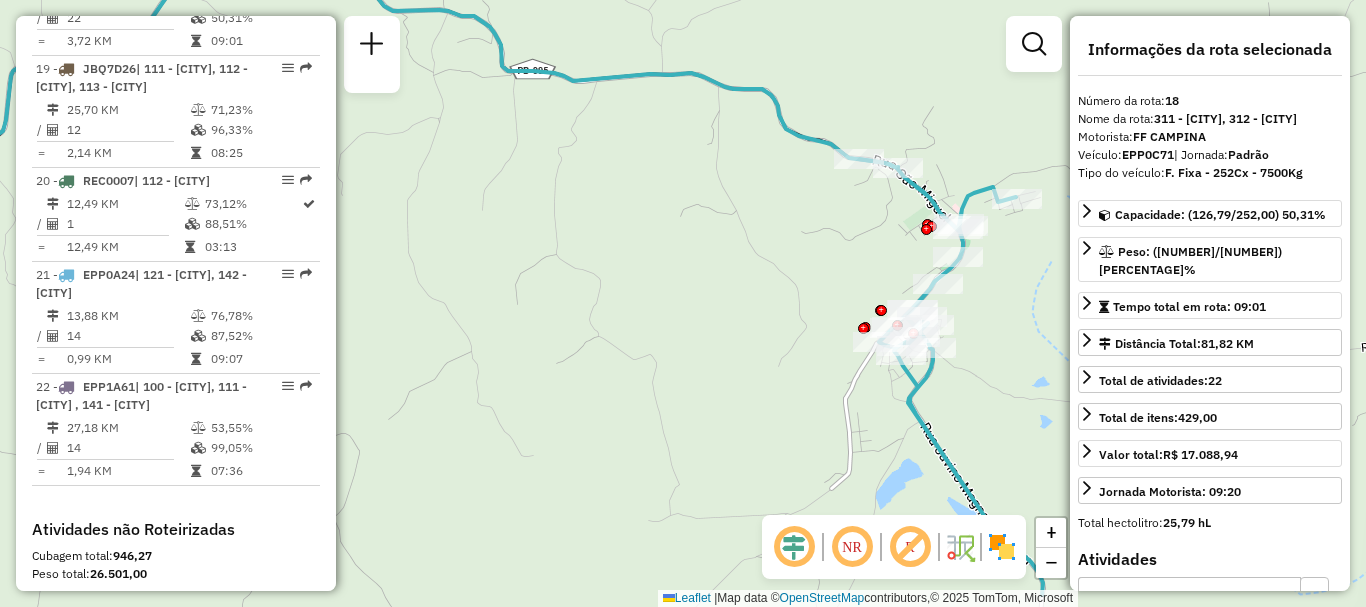 drag, startPoint x: 787, startPoint y: 274, endPoint x: 847, endPoint y: 218, distance: 82.073135 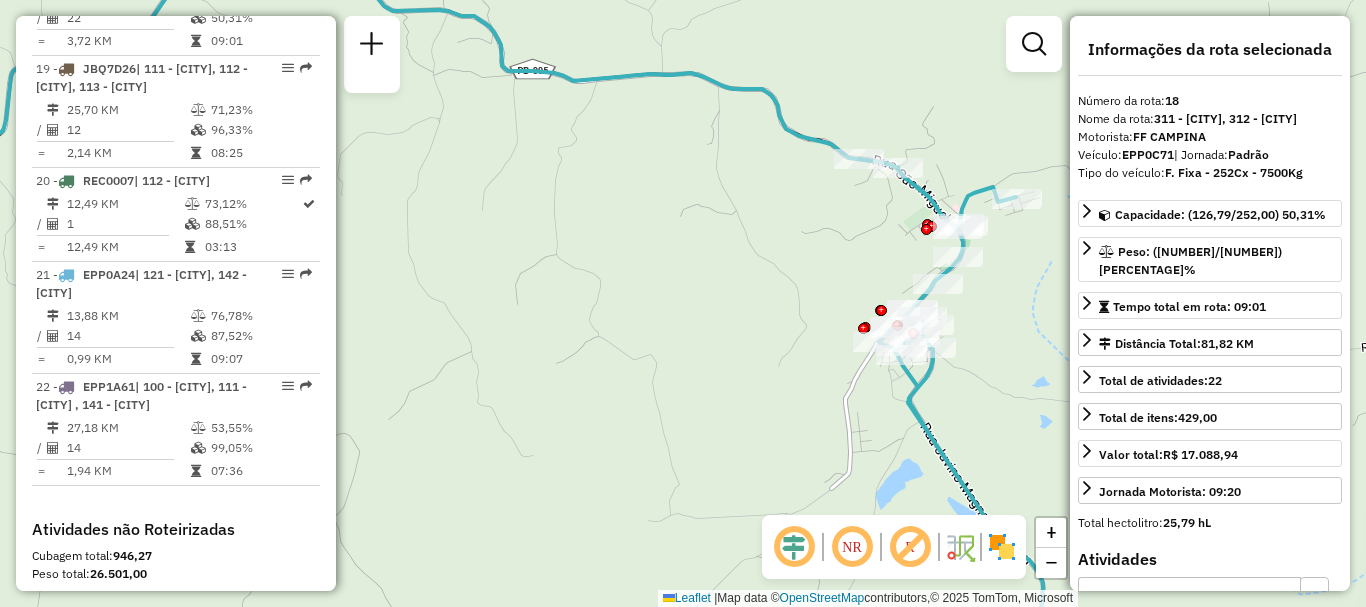 scroll, scrollTop: 200, scrollLeft: 0, axis: vertical 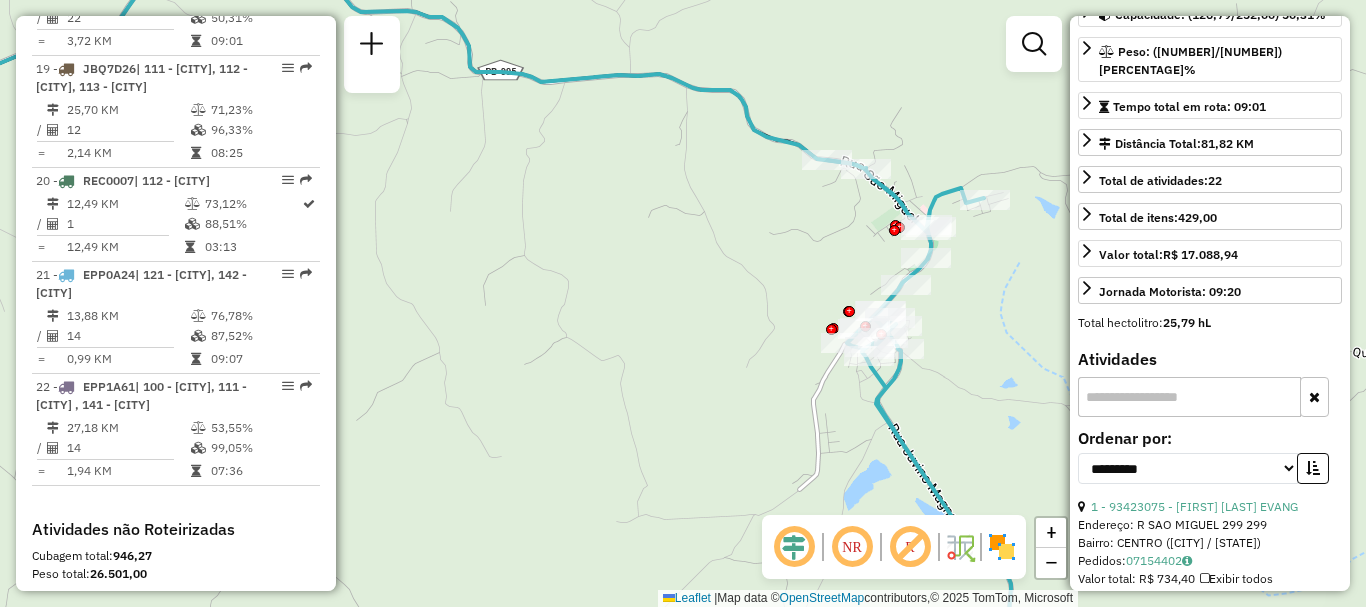 drag, startPoint x: 880, startPoint y: 269, endPoint x: 657, endPoint y: 262, distance: 223.10983 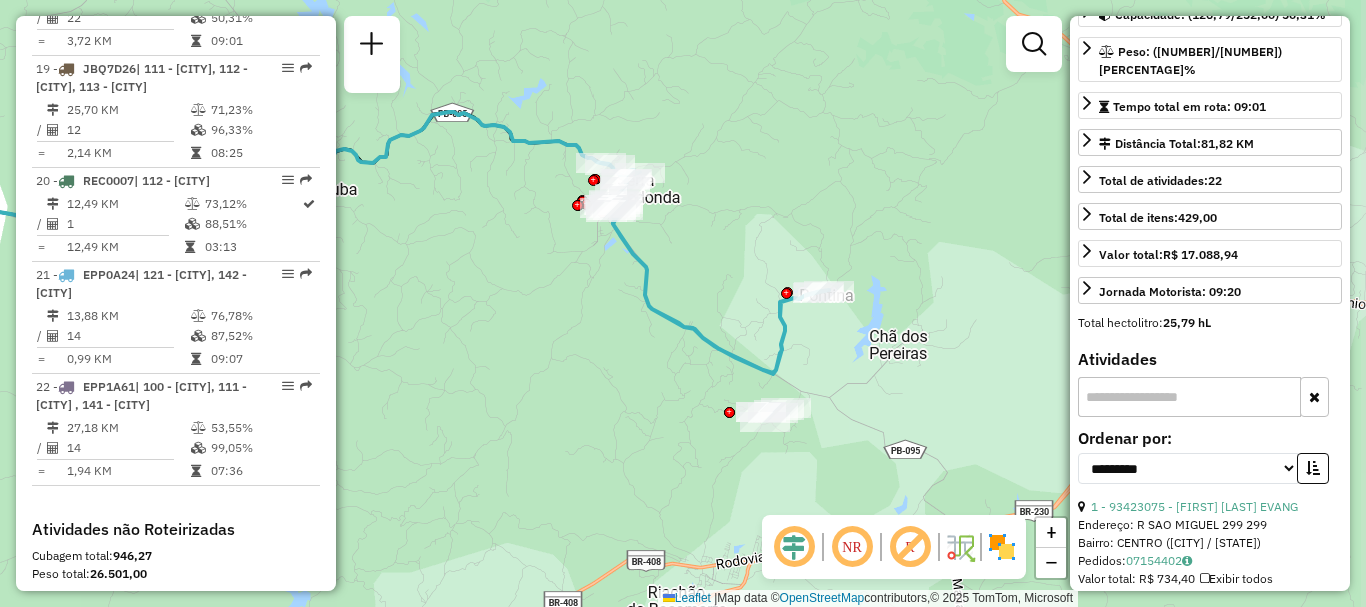 drag, startPoint x: 857, startPoint y: 268, endPoint x: 805, endPoint y: 194, distance: 90.44335 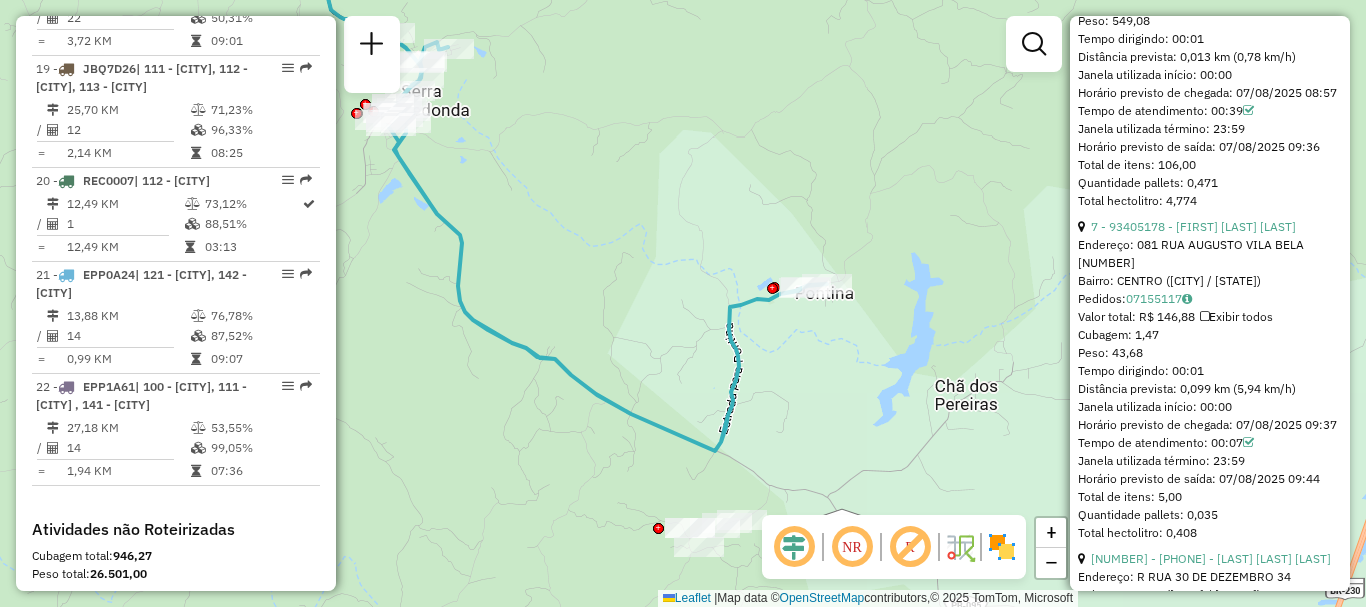 scroll, scrollTop: 2800, scrollLeft: 0, axis: vertical 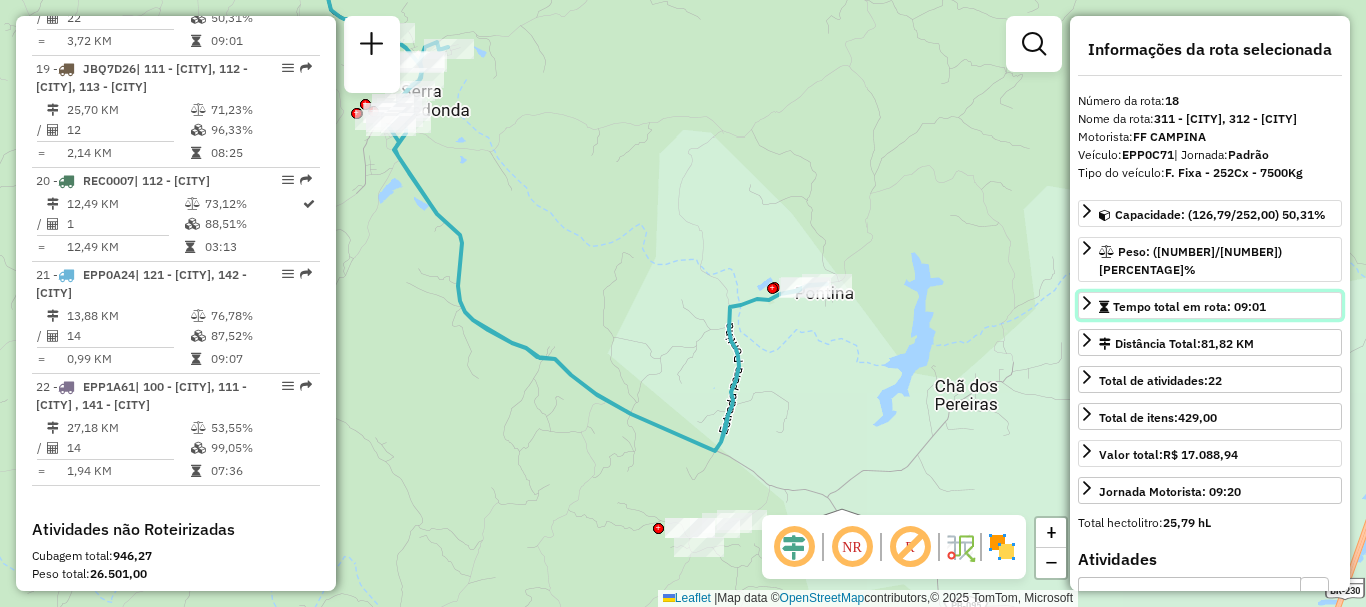 click on "Tempo total em rota: 09:01" at bounding box center [1189, 306] 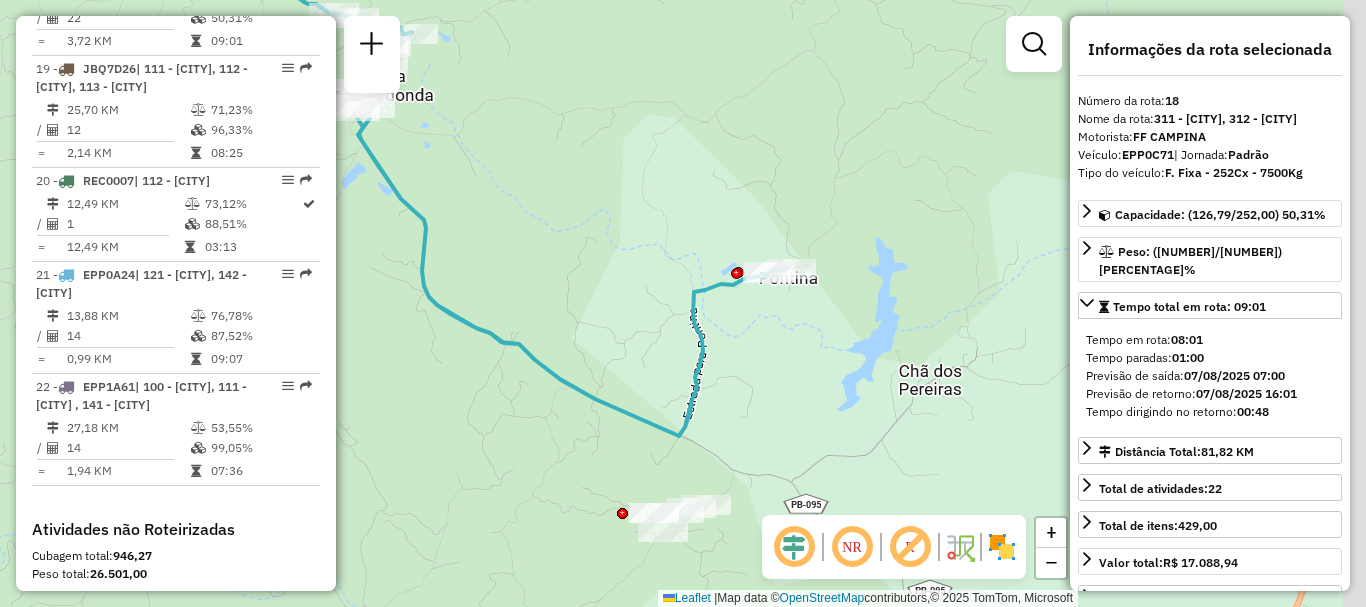 drag, startPoint x: 839, startPoint y: 379, endPoint x: 668, endPoint y: 316, distance: 182.23611 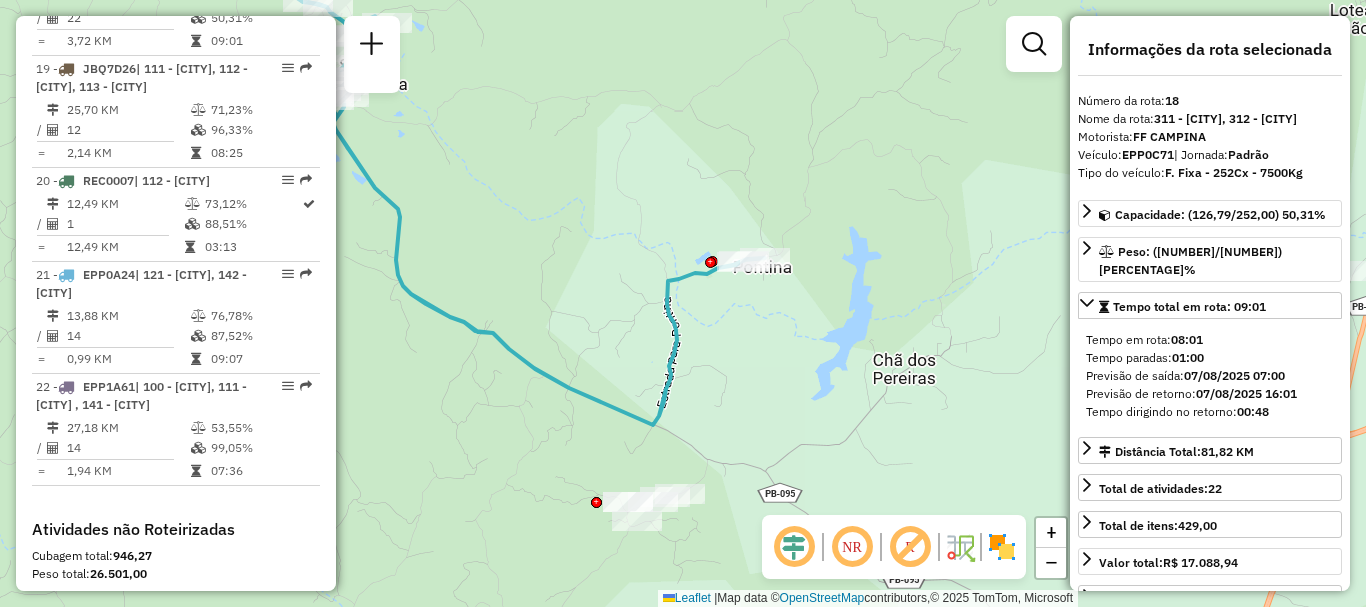 drag, startPoint x: 886, startPoint y: 265, endPoint x: 860, endPoint y: 254, distance: 28.231188 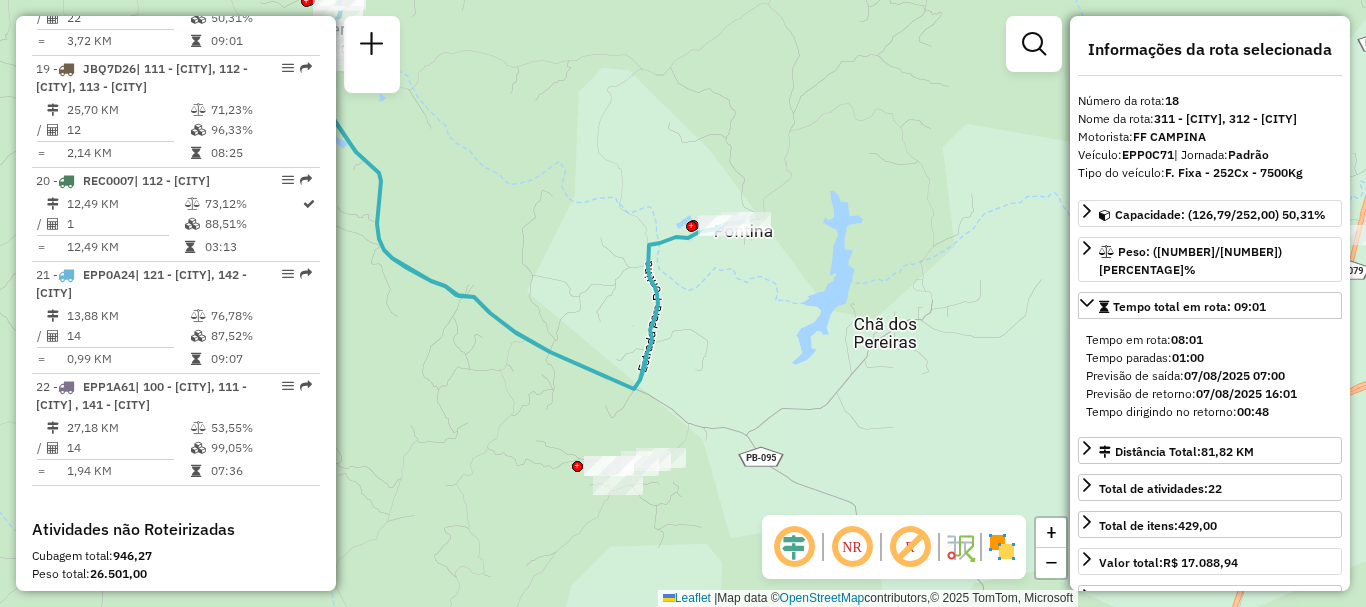 drag, startPoint x: 986, startPoint y: 353, endPoint x: 968, endPoint y: 317, distance: 40.24922 